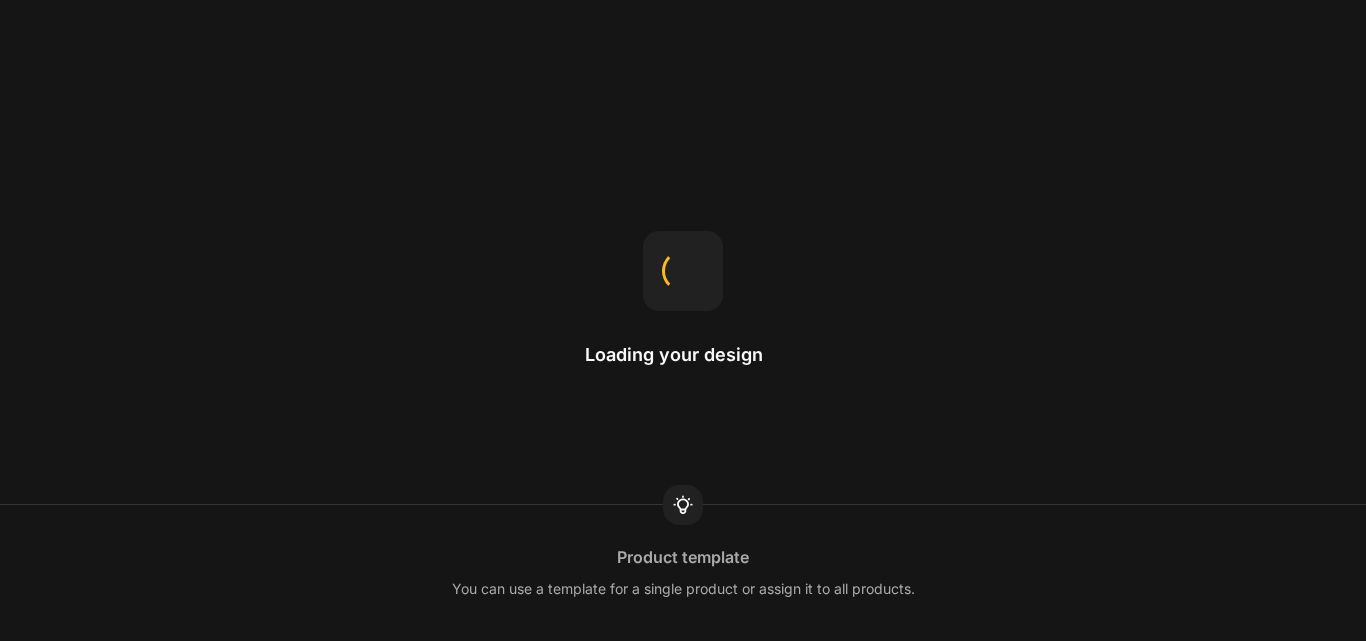 scroll, scrollTop: 0, scrollLeft: 0, axis: both 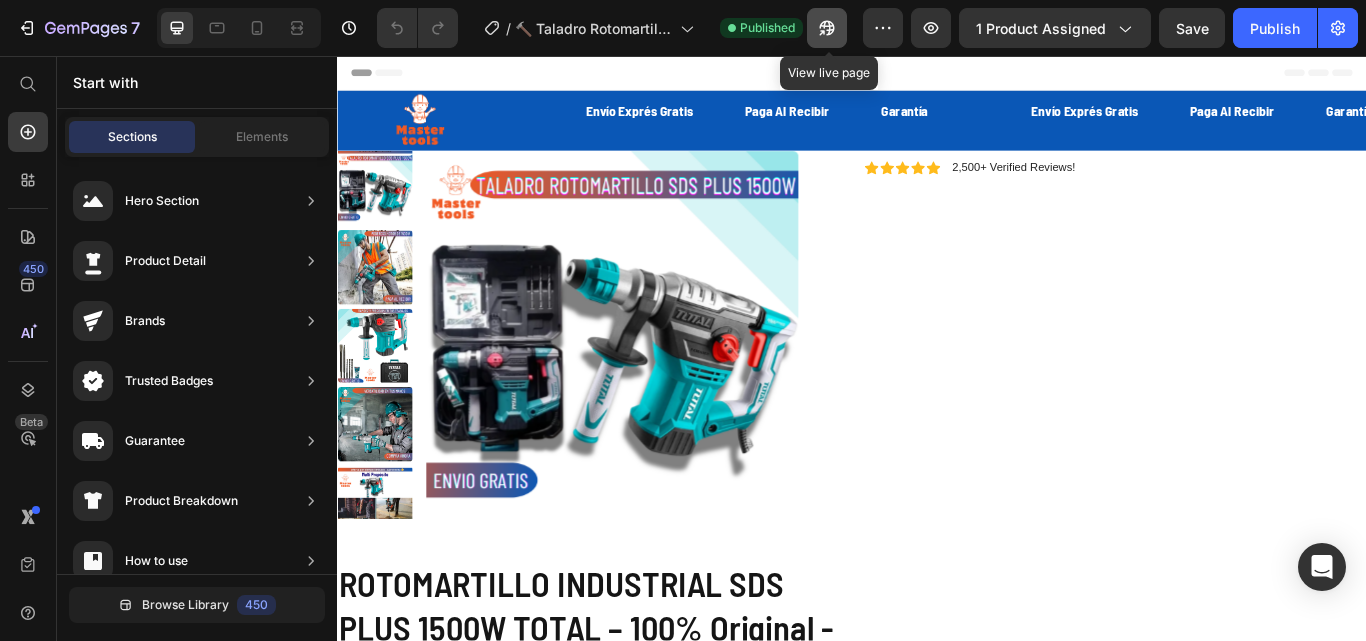 click 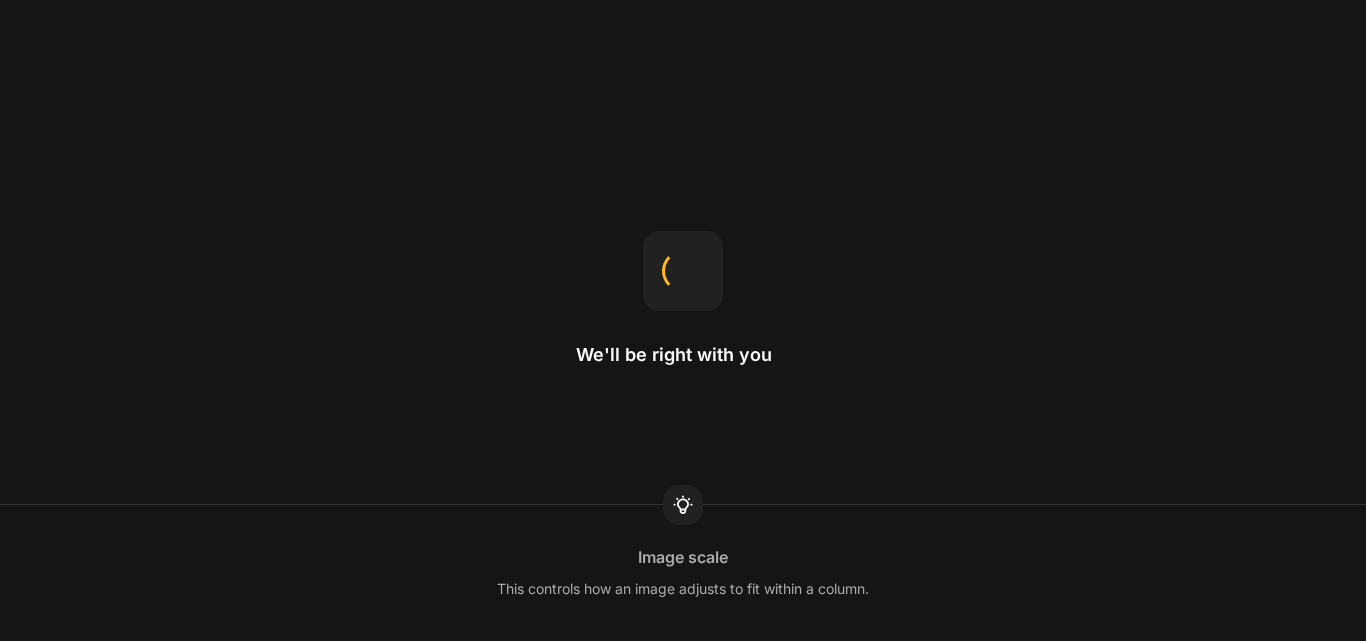 scroll, scrollTop: 0, scrollLeft: 0, axis: both 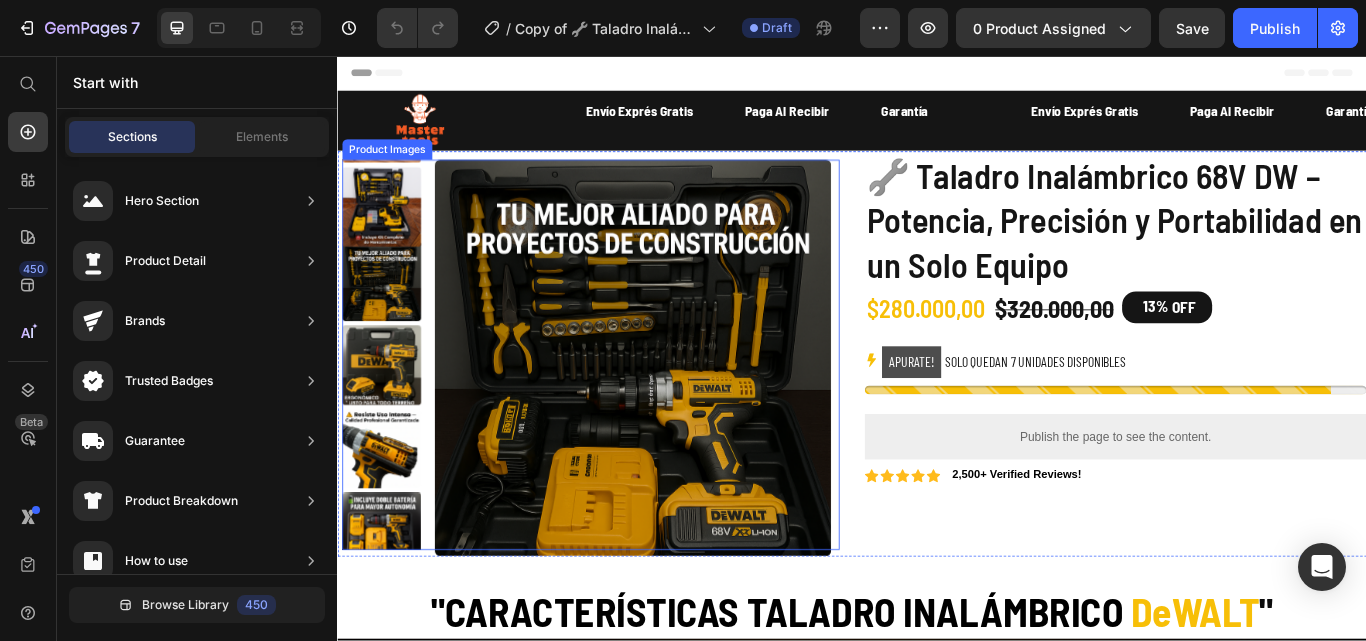 click at bounding box center [388, 611] 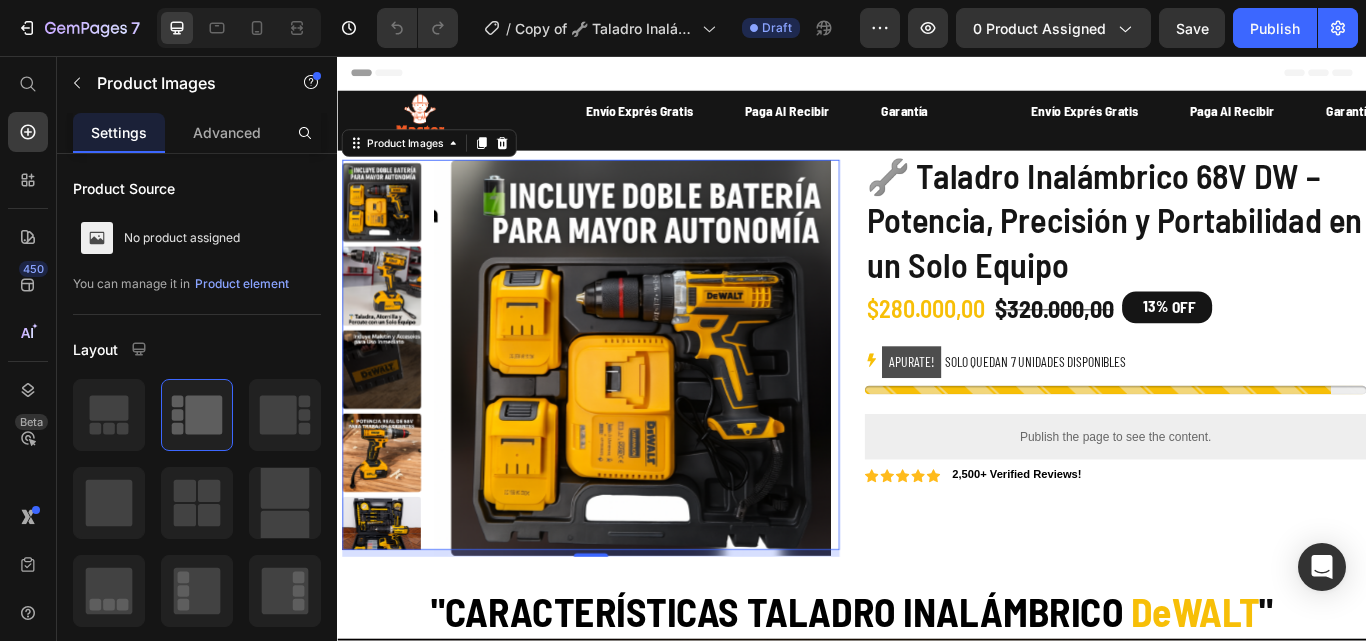click at bounding box center [388, 324] 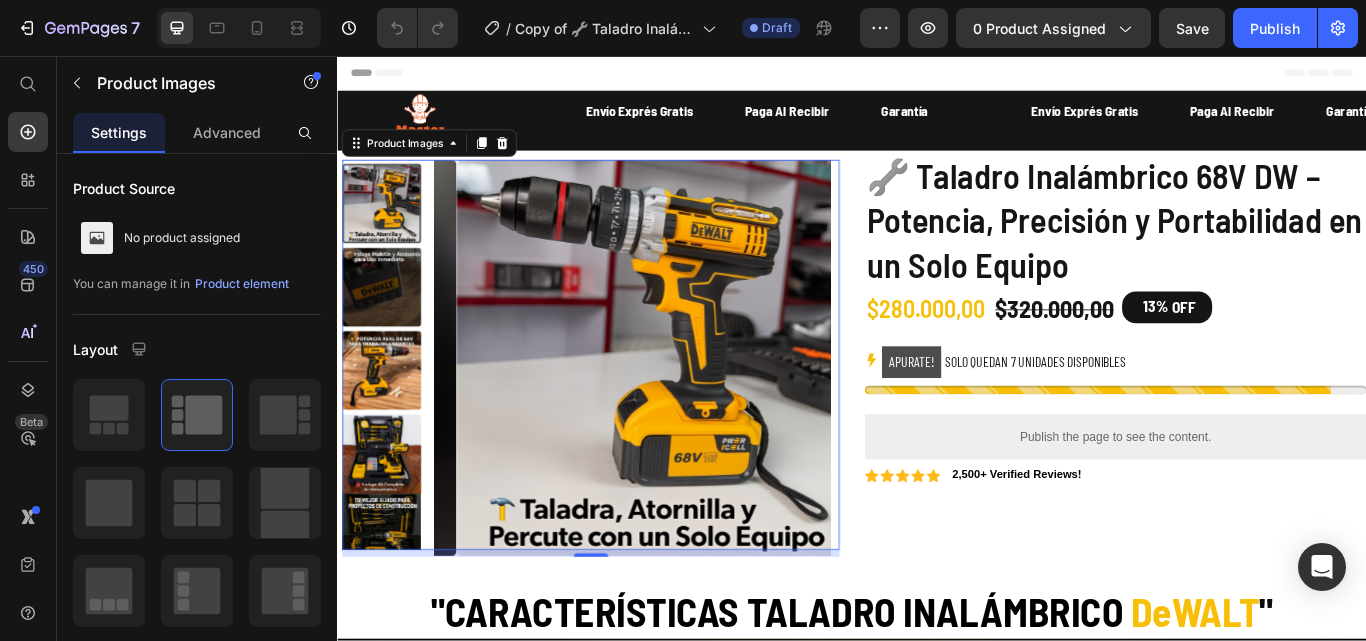 click at bounding box center (388, 228) 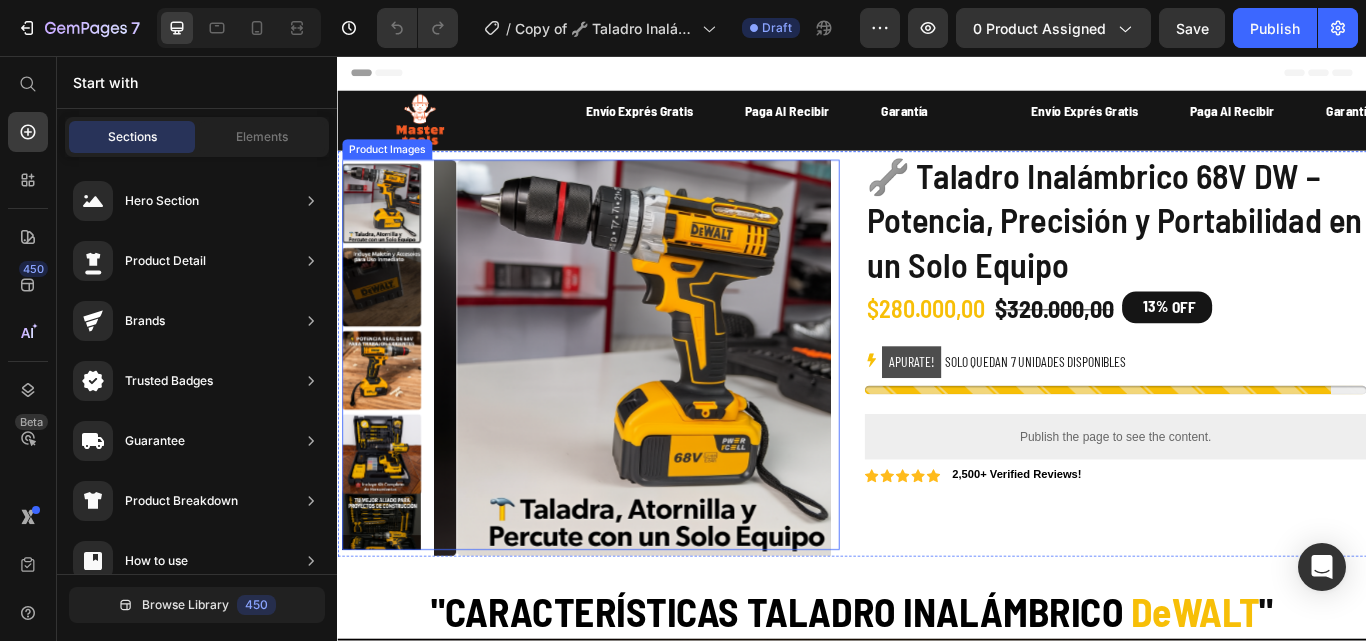 click at bounding box center (388, 607) 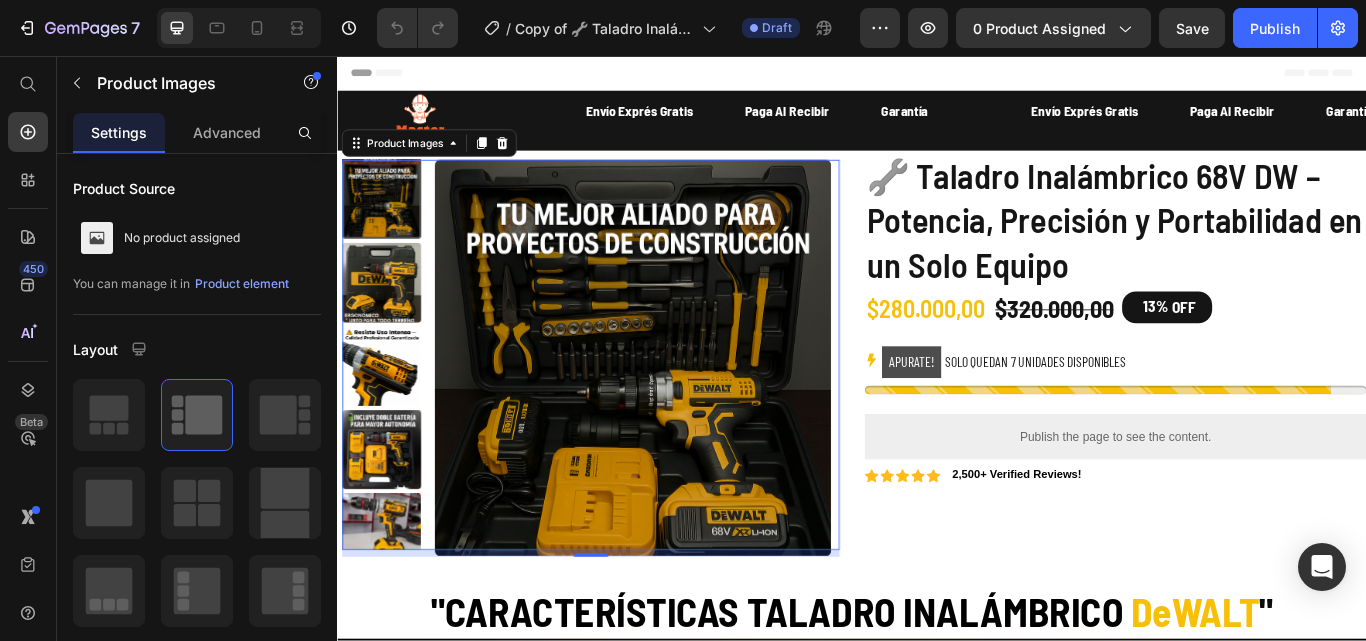 click at bounding box center (388, 320) 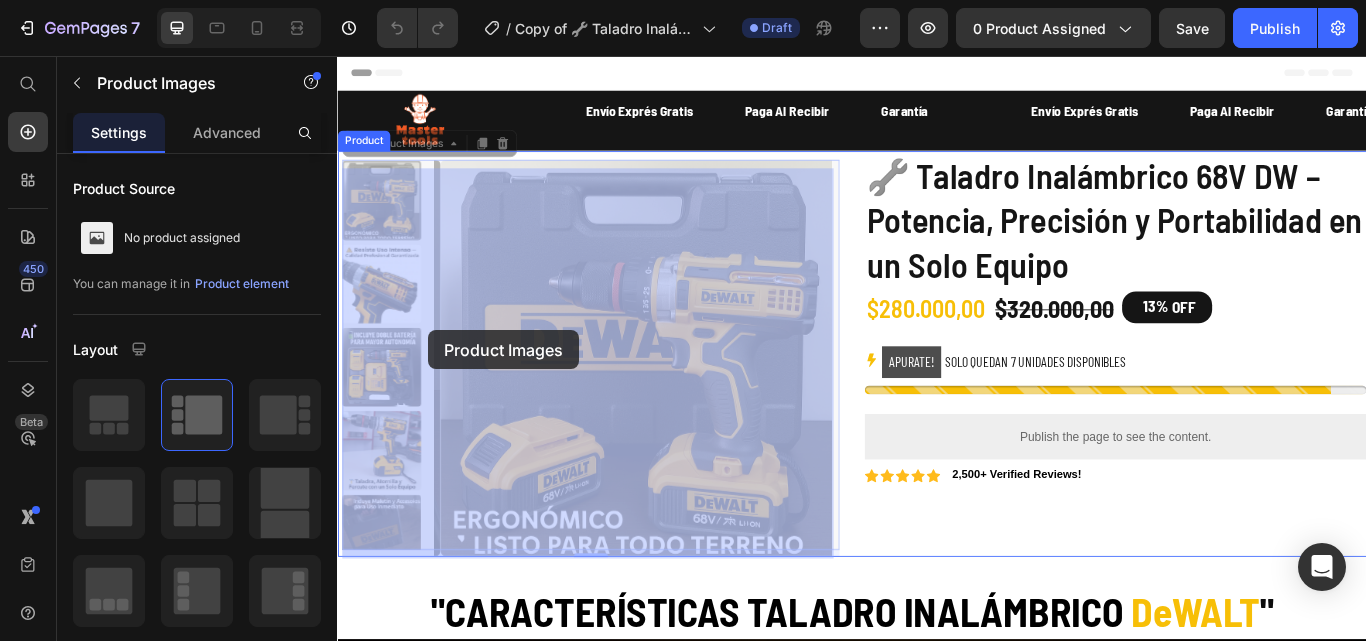 drag, startPoint x: 409, startPoint y: 324, endPoint x: 955, endPoint y: 517, distance: 579.10706 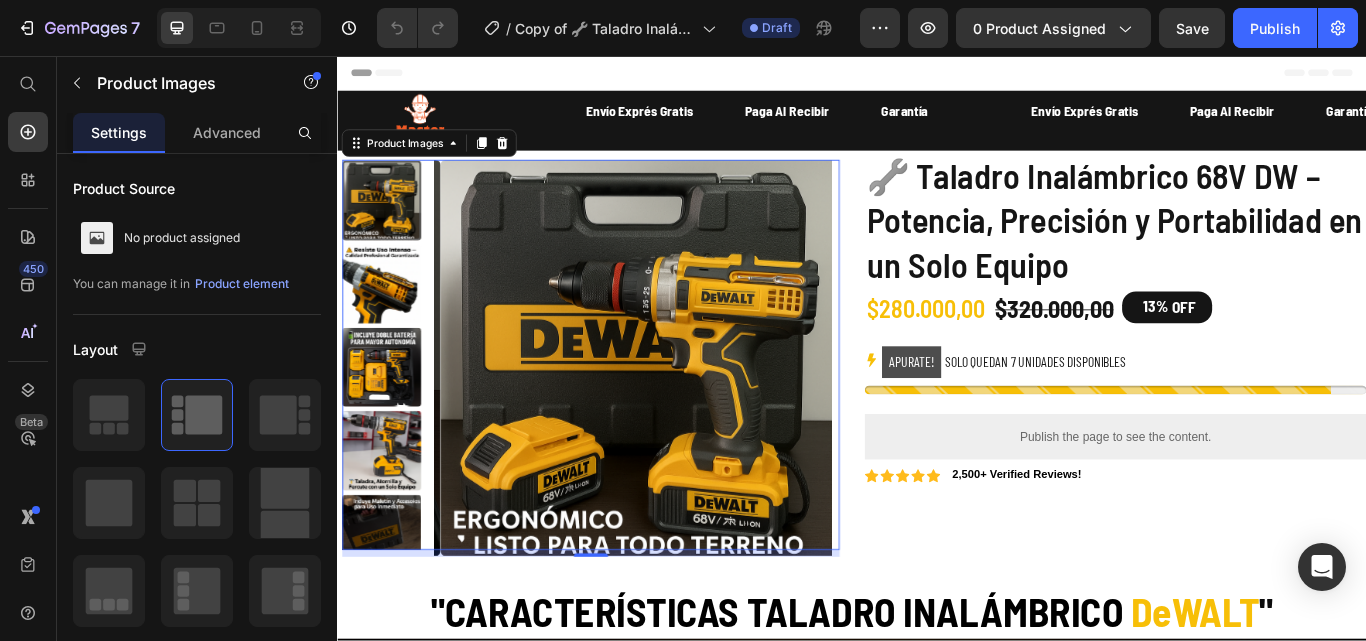 click at bounding box center (688, 408) 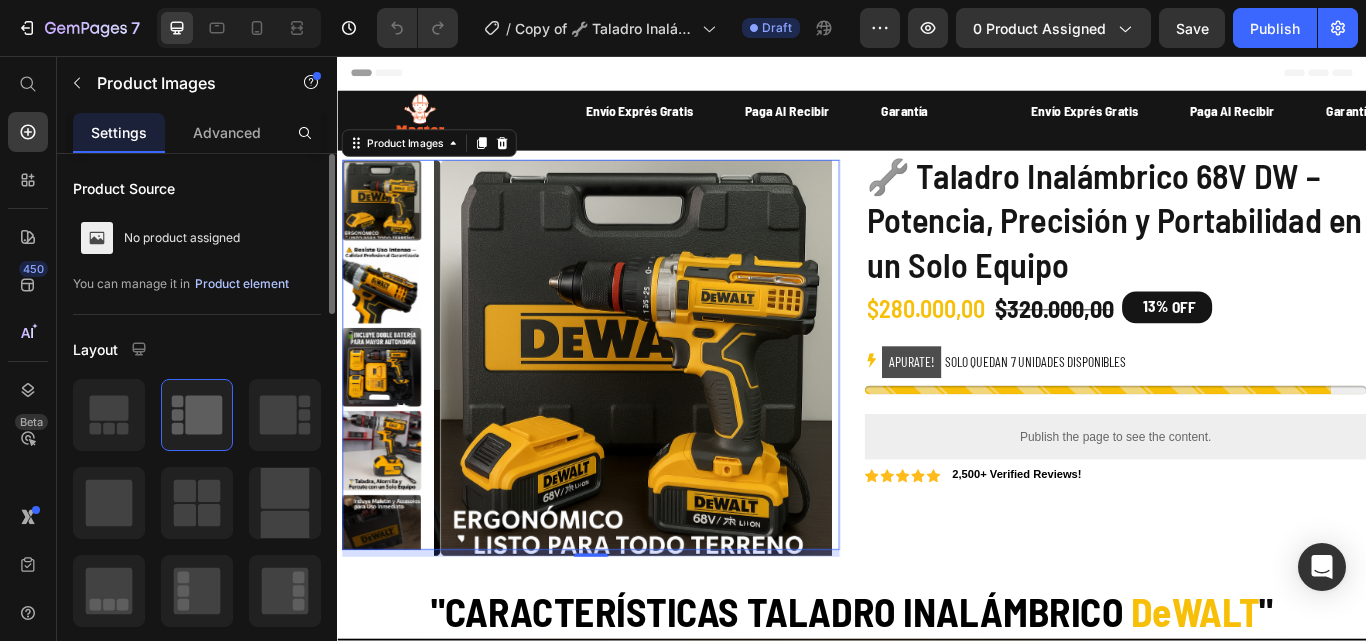 click on "Product element" at bounding box center [242, 284] 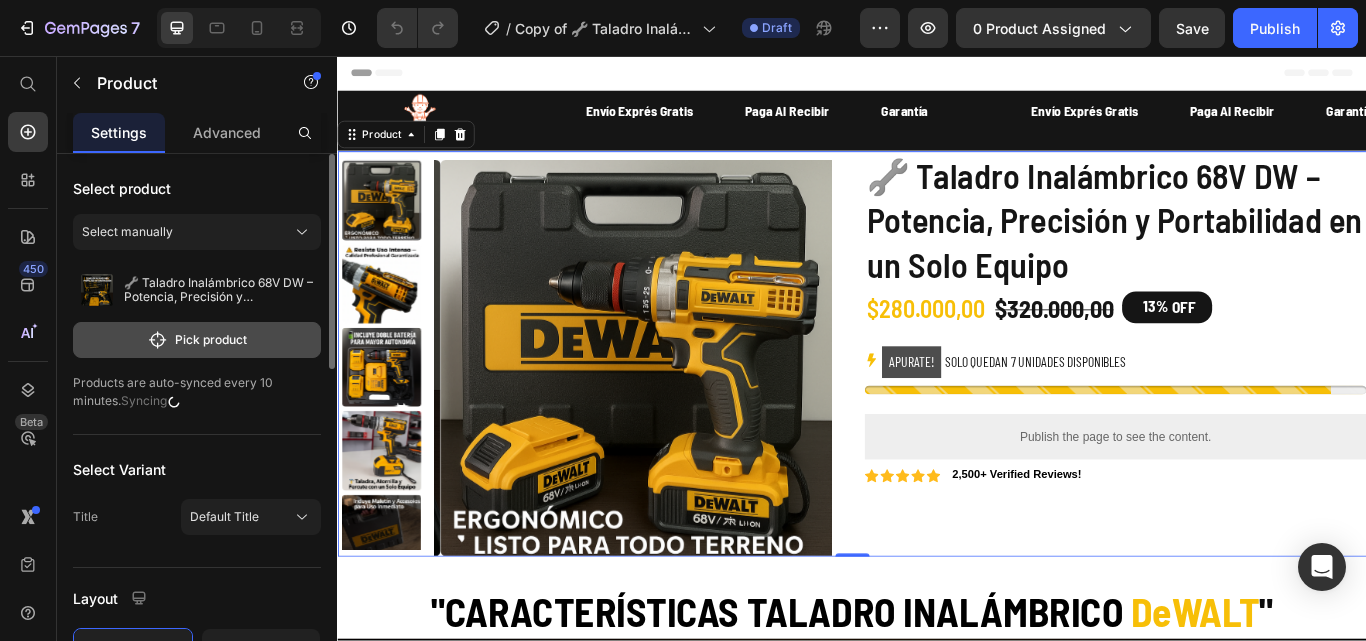 click on "Pick product" at bounding box center [197, 340] 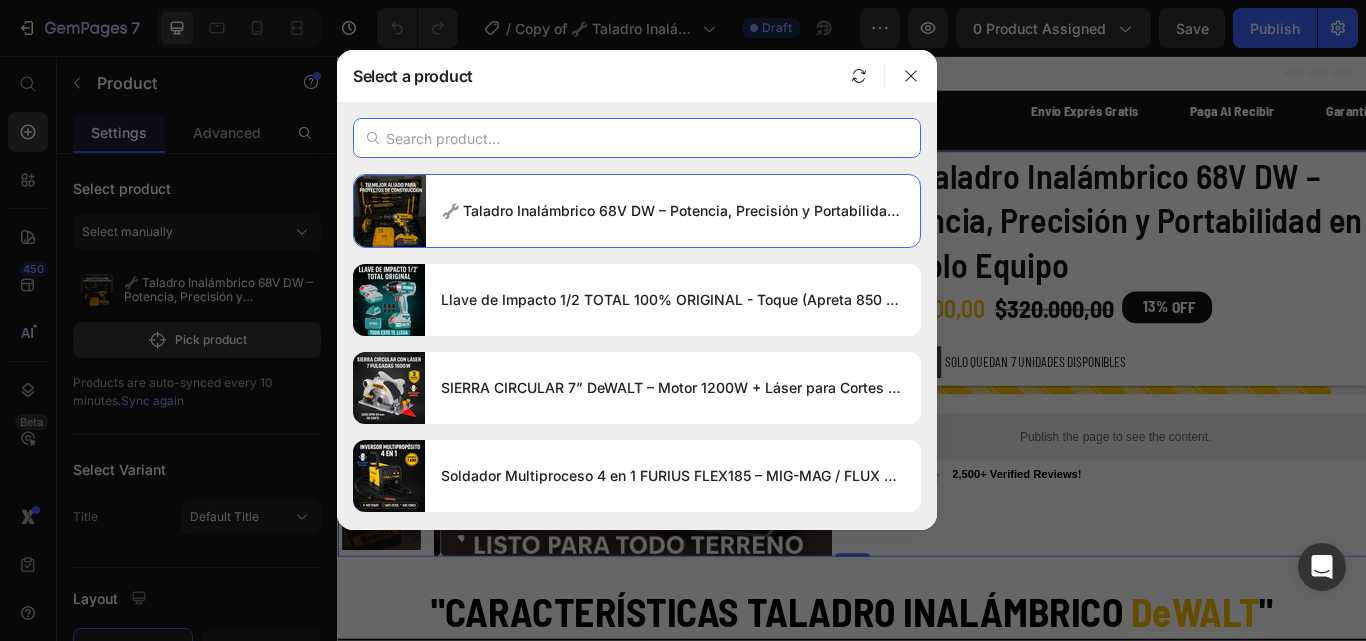 click at bounding box center (637, 138) 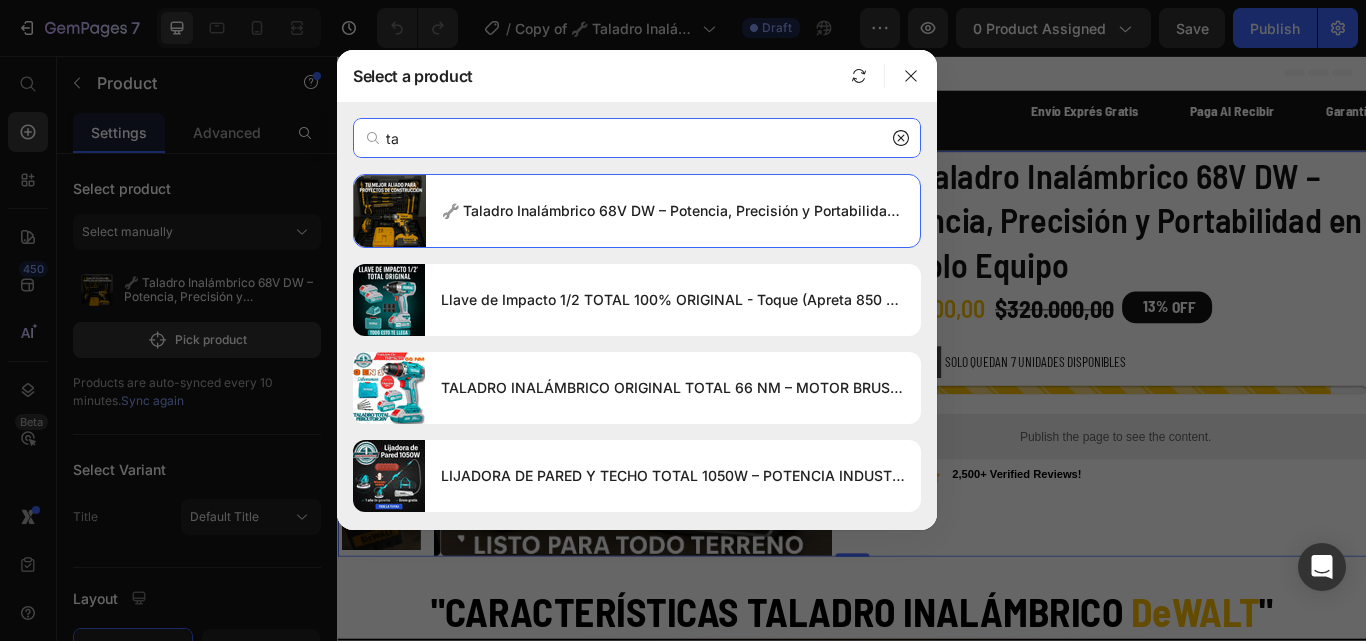 type on "t" 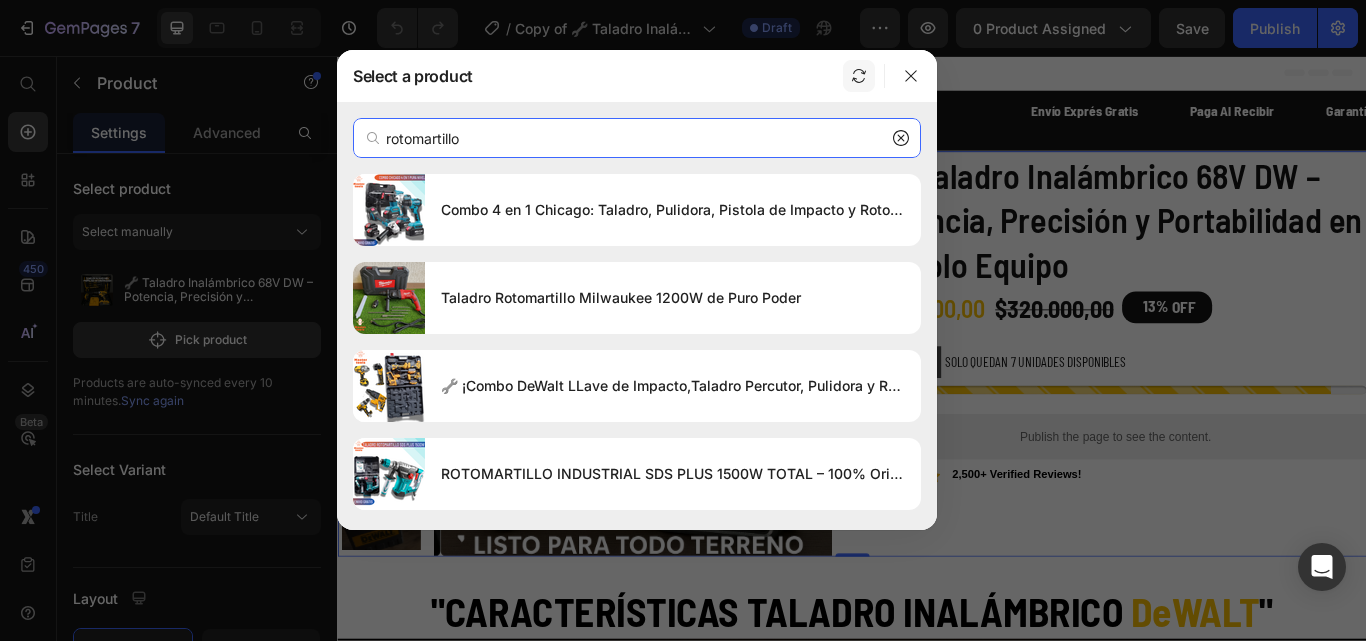 type on "rotomartillo" 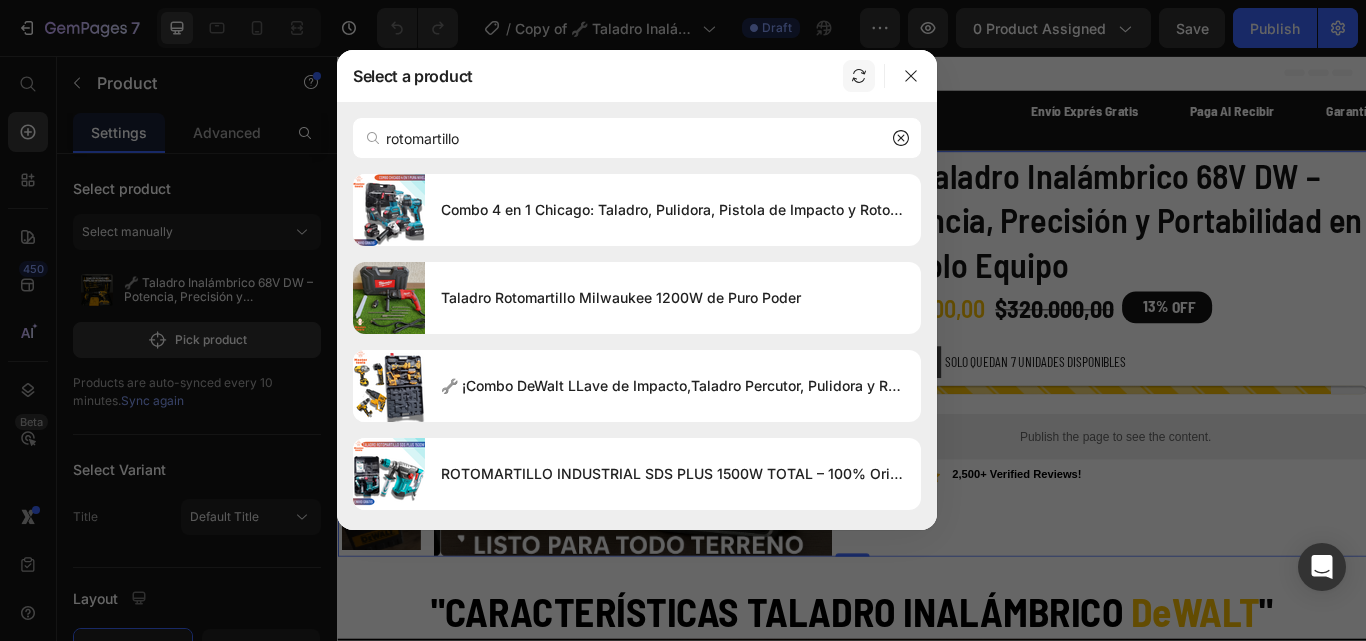 click 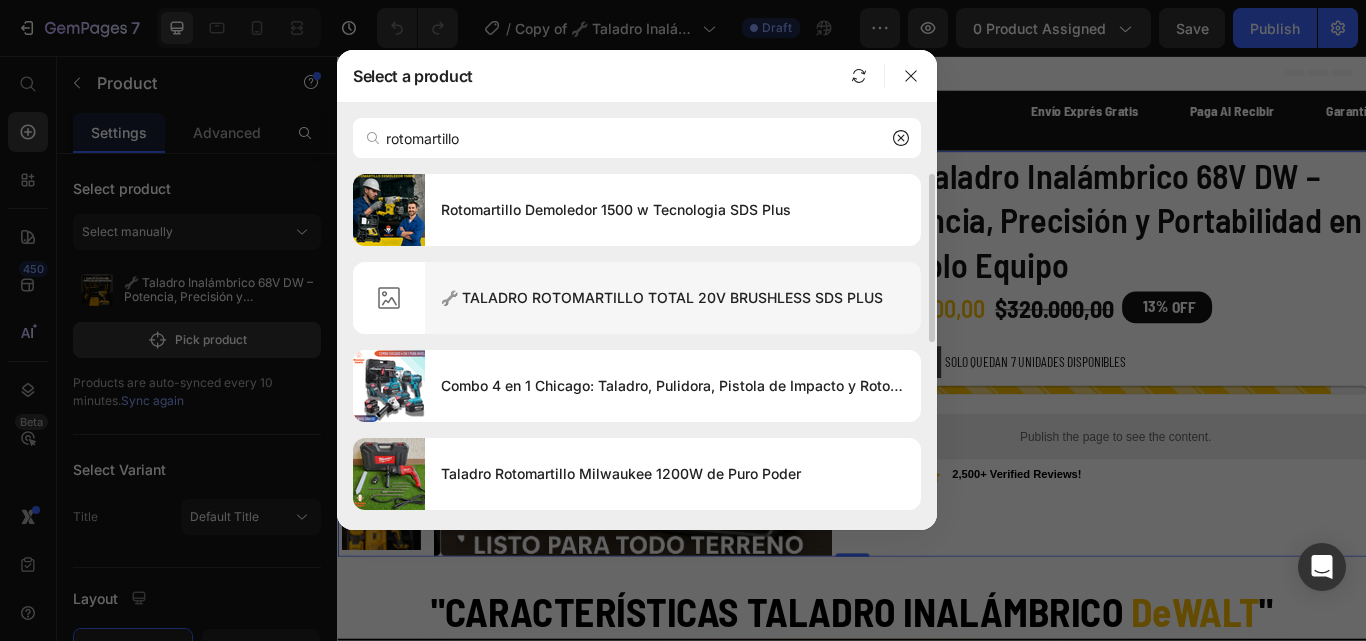 click on "🔧 TALADRO ROTOMARTILLO TOTAL 20V BRUSHLESS SDS PLUS" at bounding box center [673, 298] 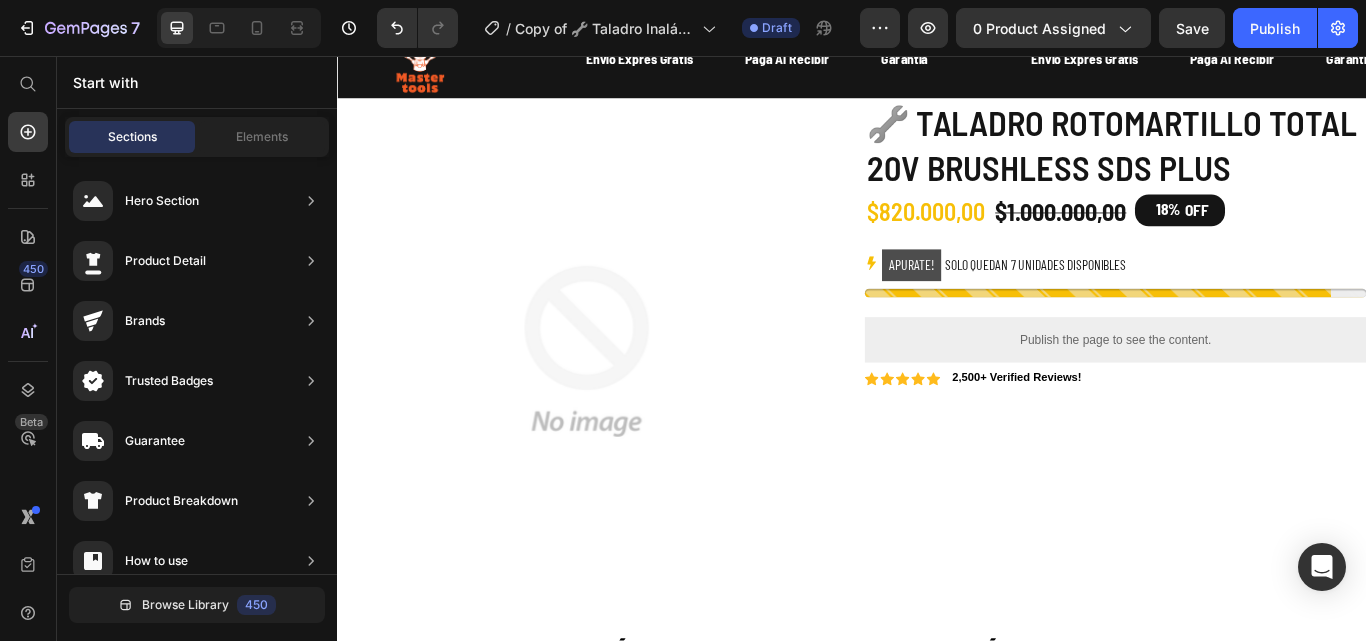 scroll, scrollTop: 0, scrollLeft: 0, axis: both 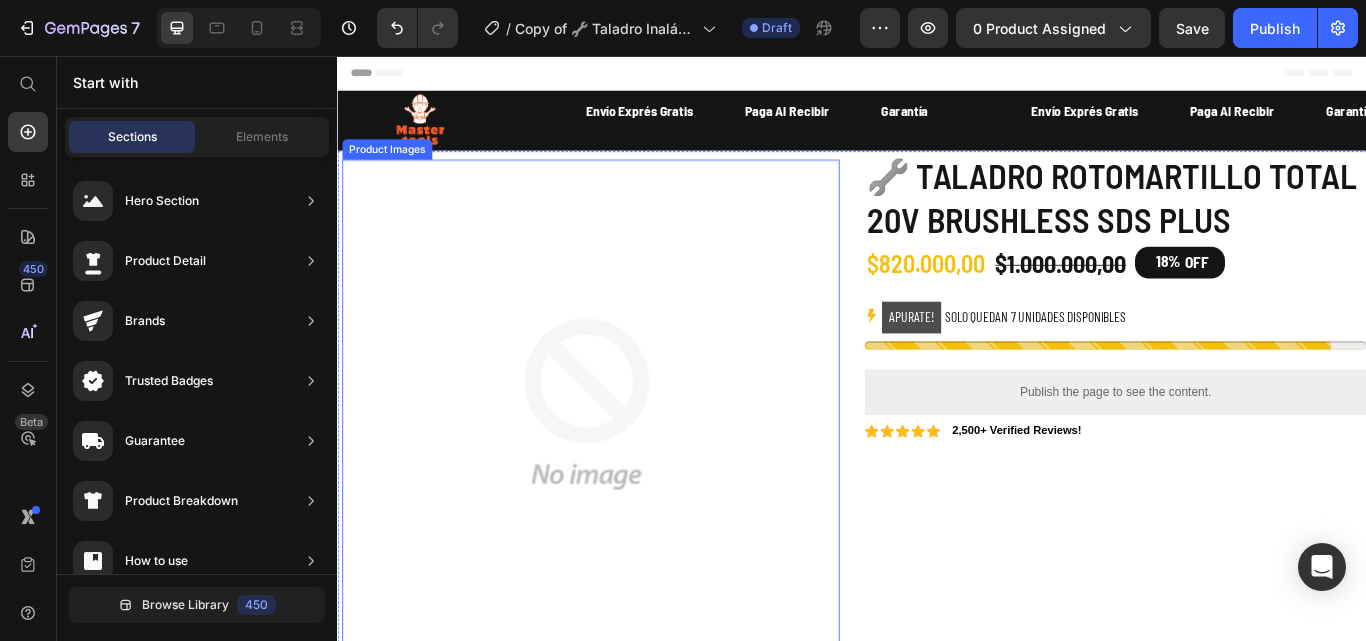 click at bounding box center [627, 462] 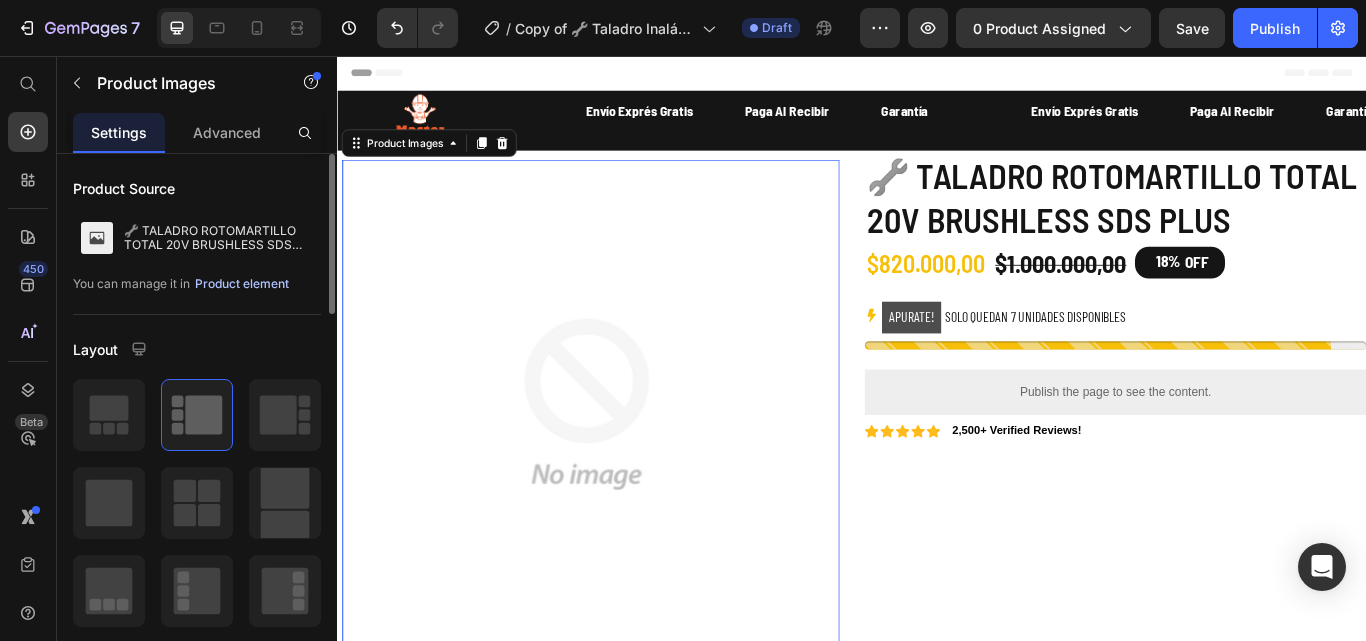 click on "Product element" at bounding box center (242, 284) 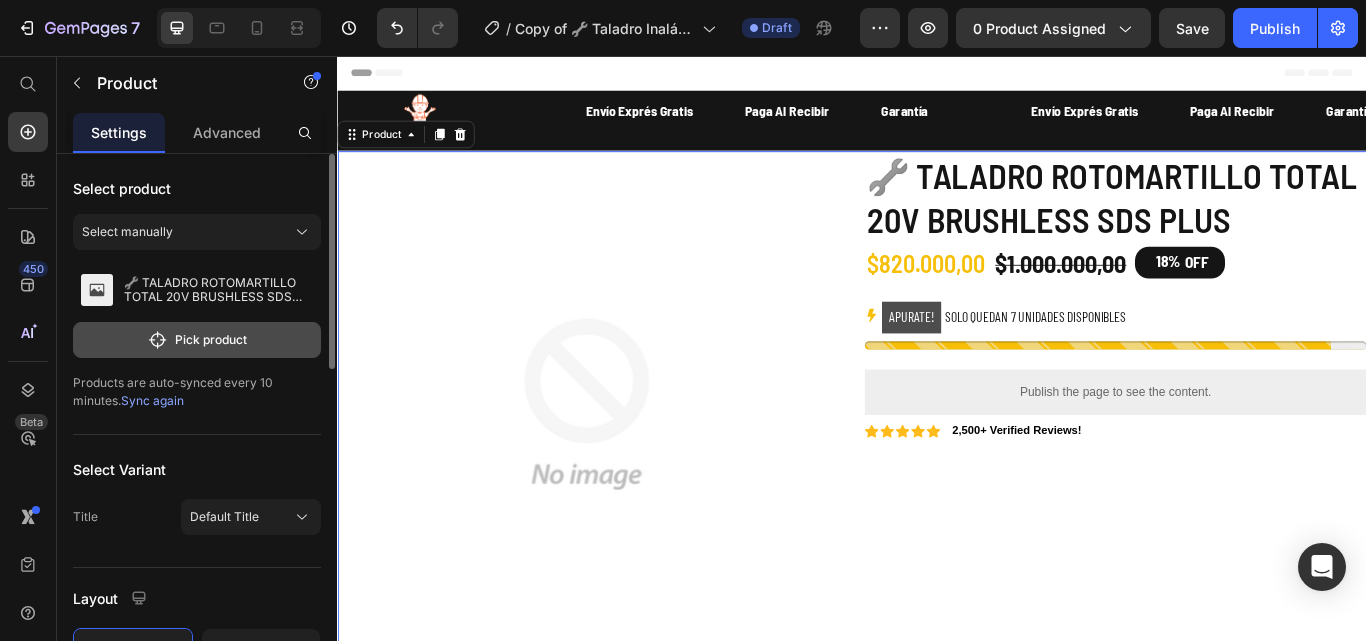 click on "Pick product" at bounding box center [197, 340] 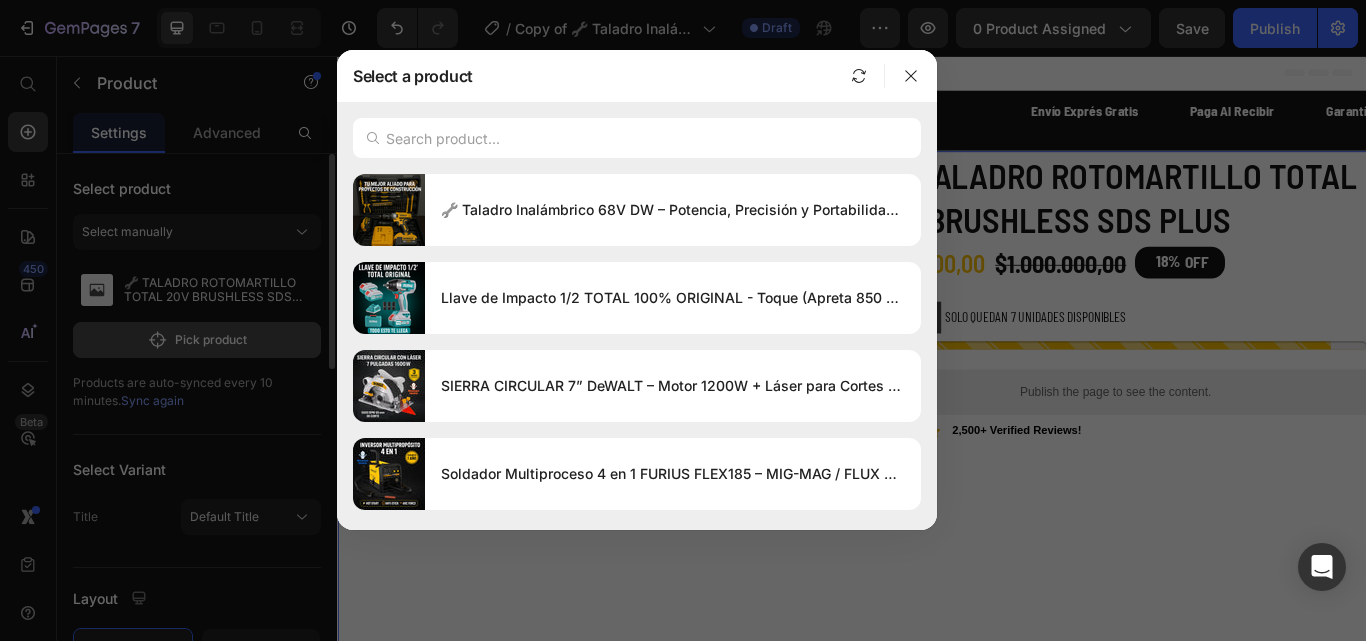 click at bounding box center (683, 320) 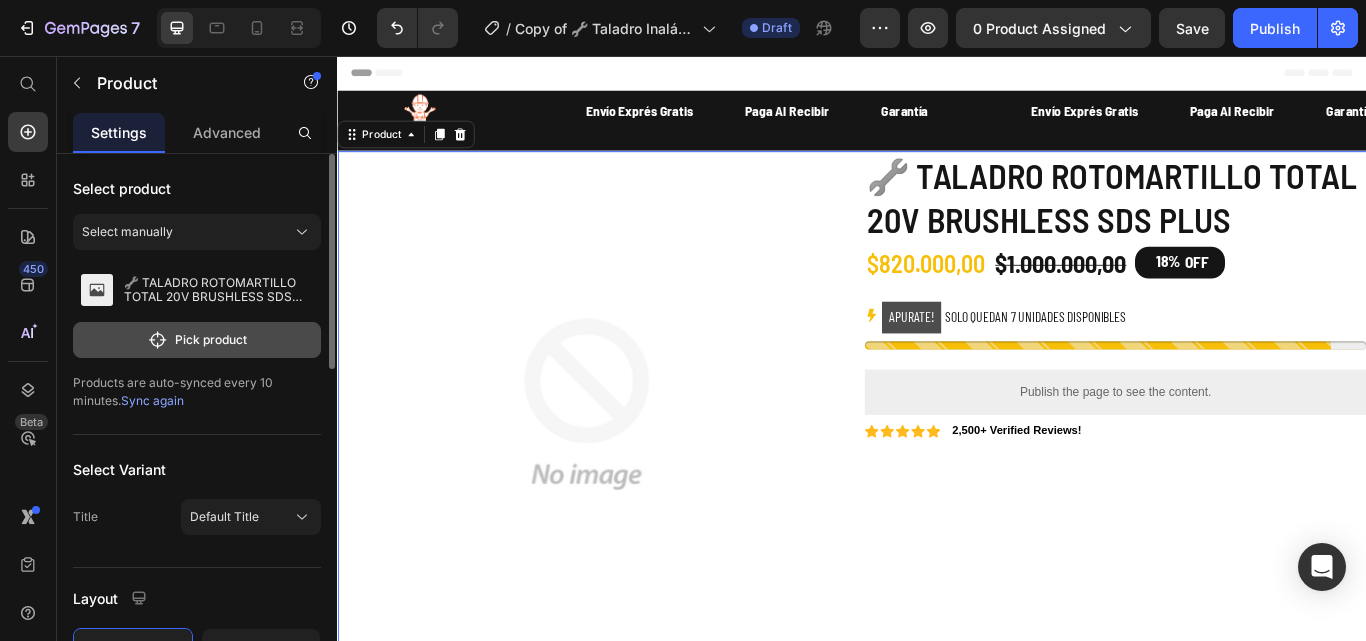 click on "Pick product" 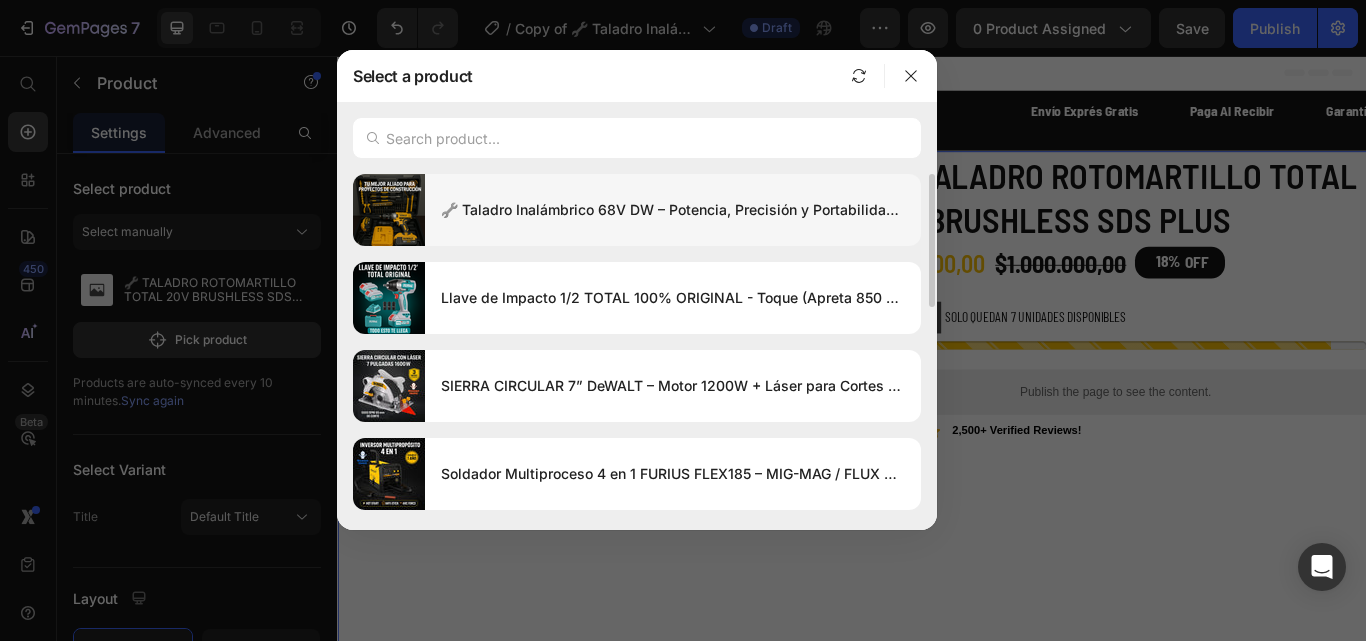 type 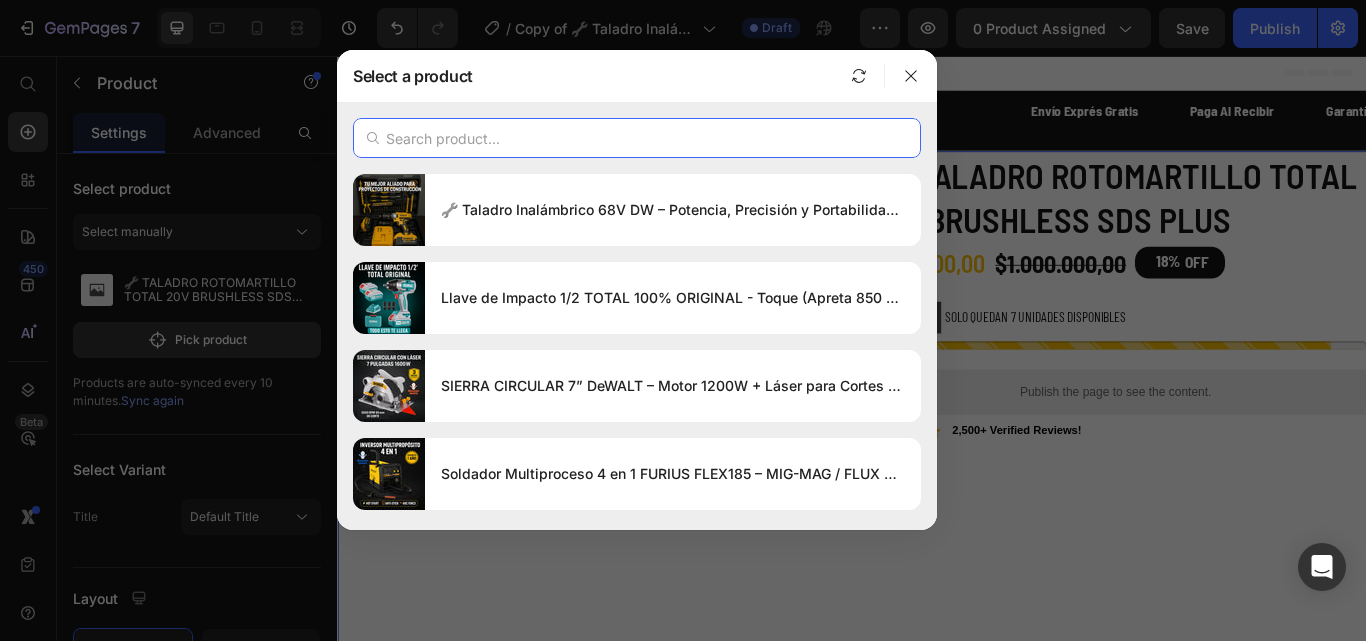 click at bounding box center [637, 138] 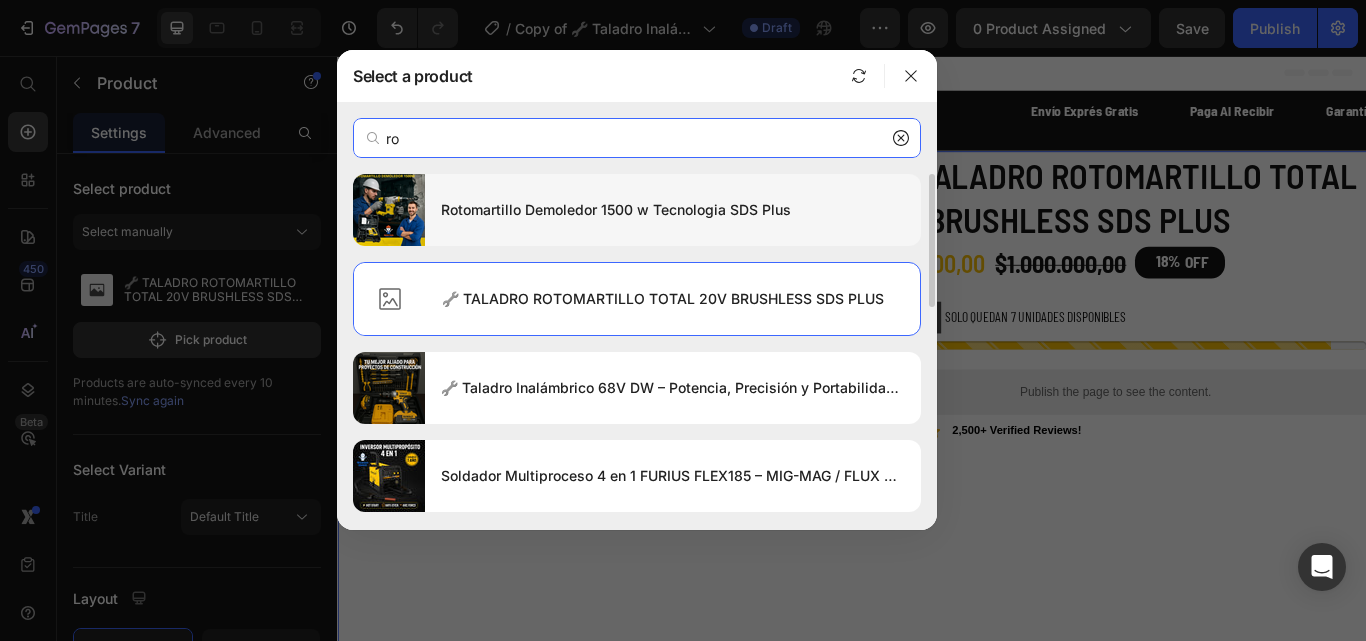 type on "ro" 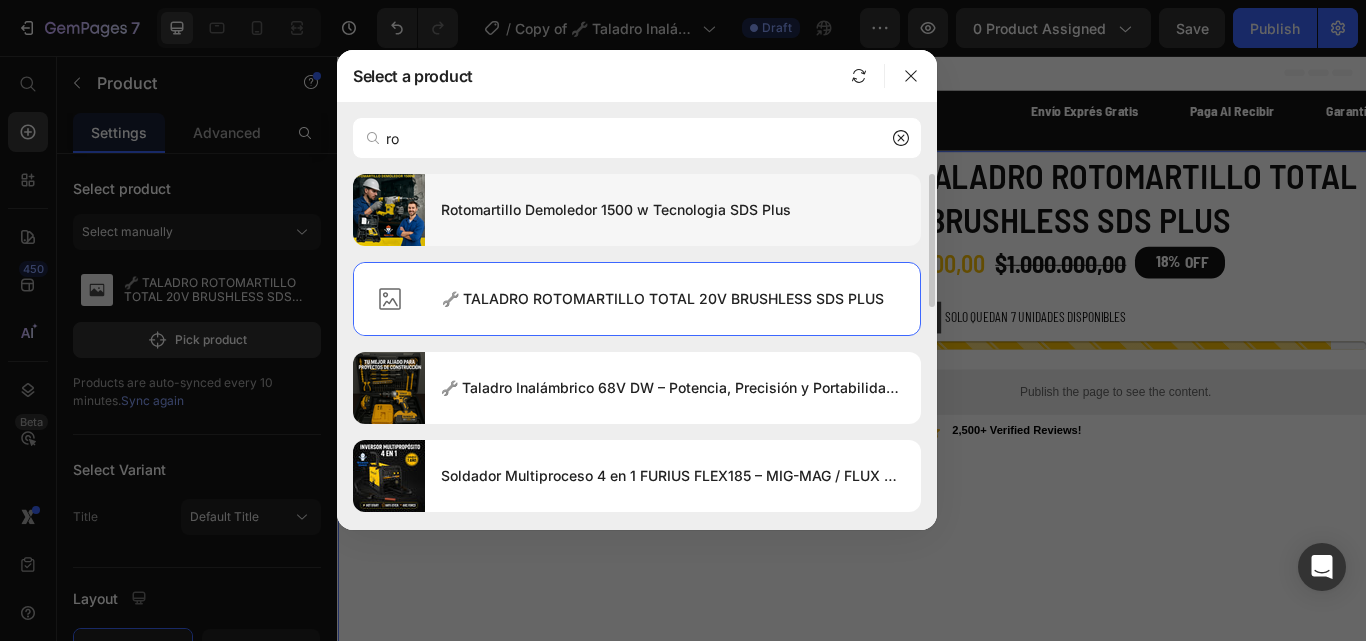 click on "Rotomartillo Demoledor 1500 w Tecnologia SDS Plus" 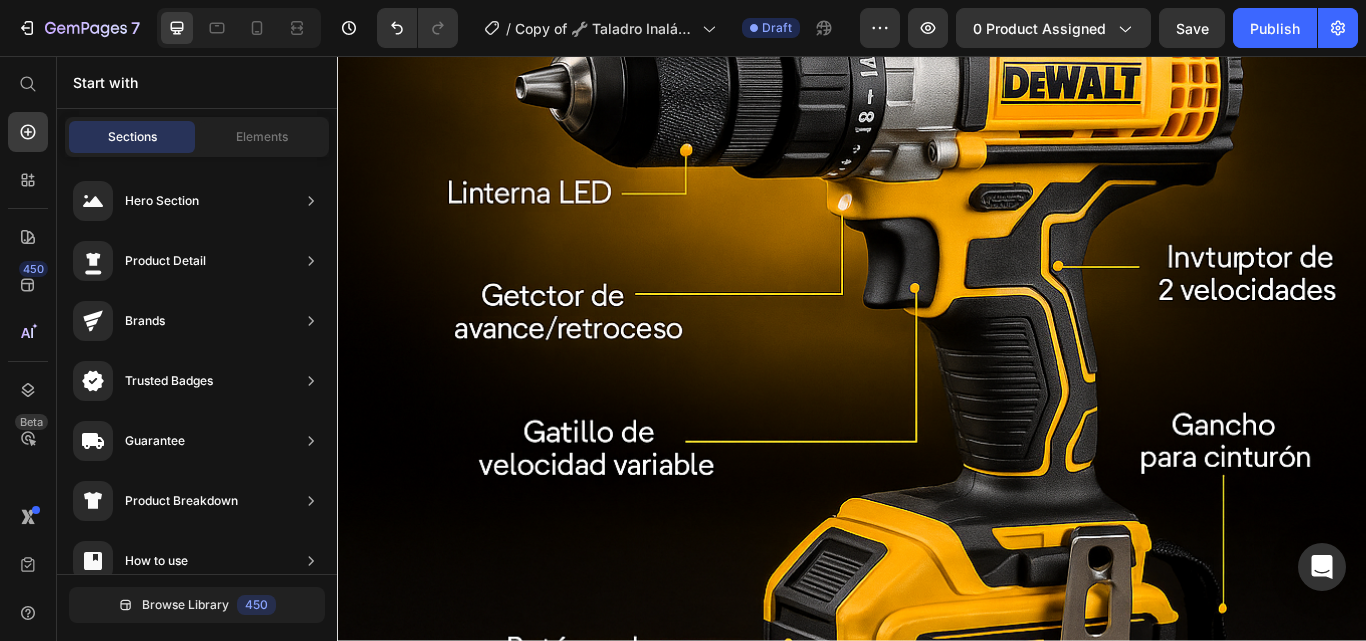 scroll, scrollTop: 980, scrollLeft: 0, axis: vertical 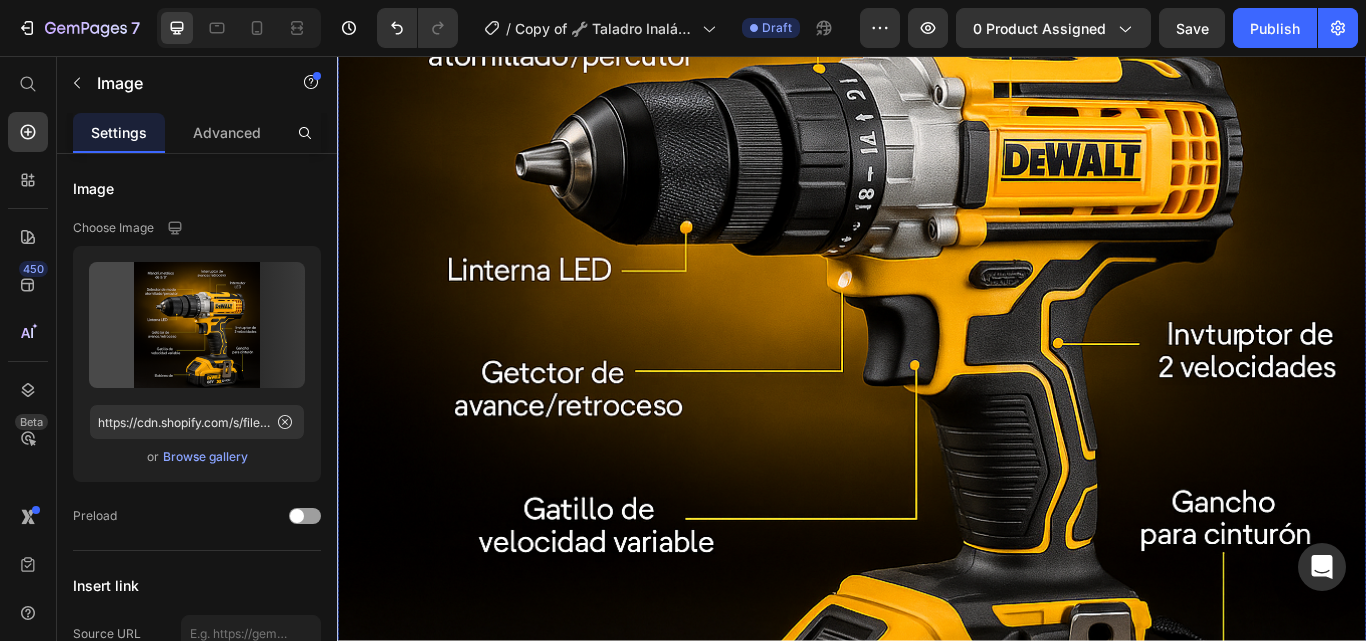 click at bounding box center (937, 356) 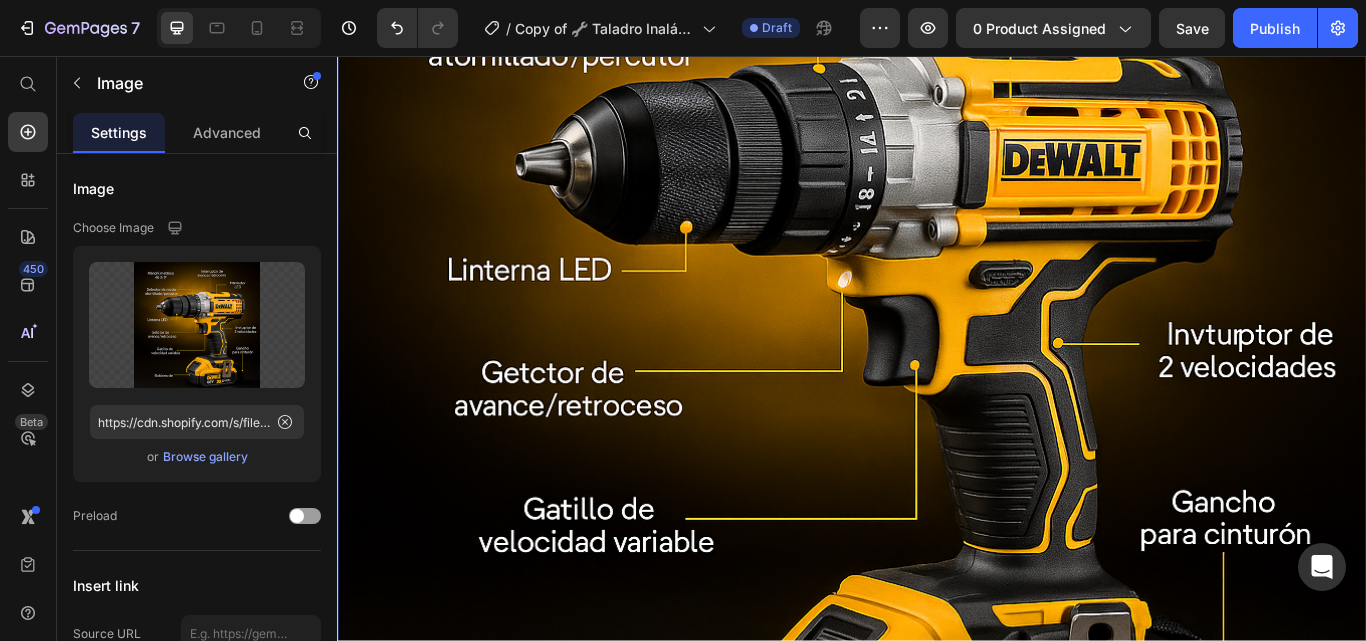 click at bounding box center (937, 356) 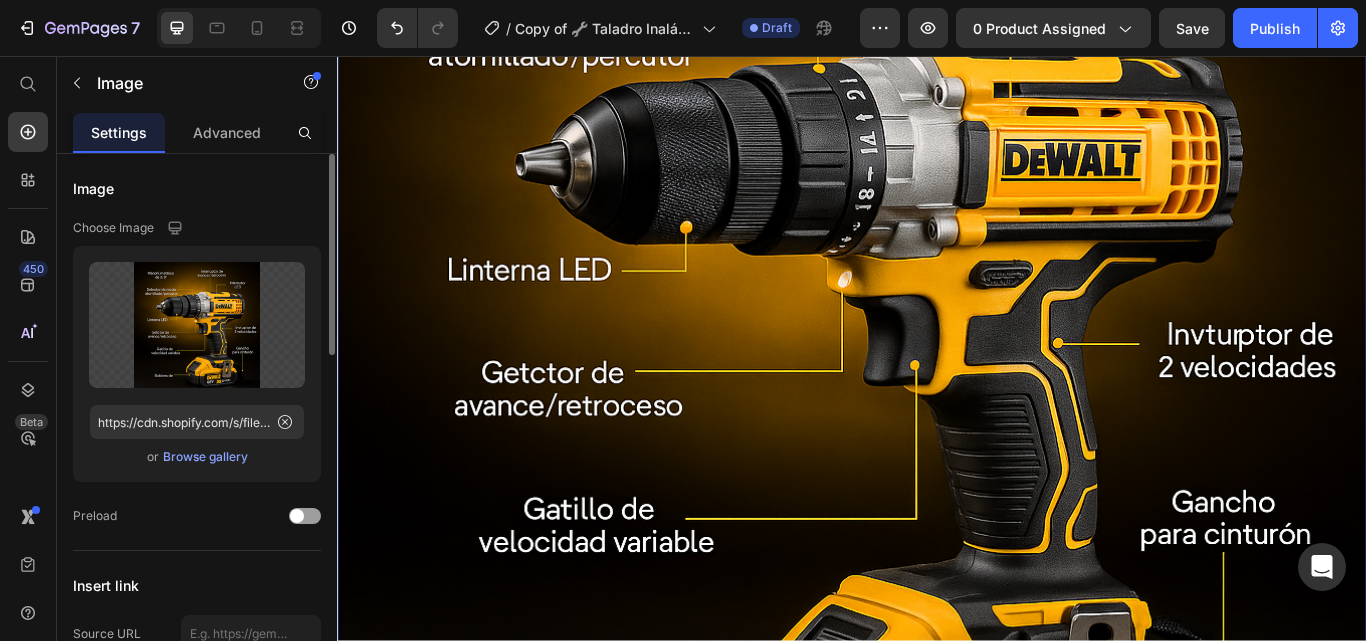 click on "Upload Image https://cdn.shopify.com/s/files/1/0630/8554/3475/files/gempages_544408532292731882-61f0b7d5-731c-4a34-9c17-cb526370e73b.png  or   Browse gallery" at bounding box center (197, 364) 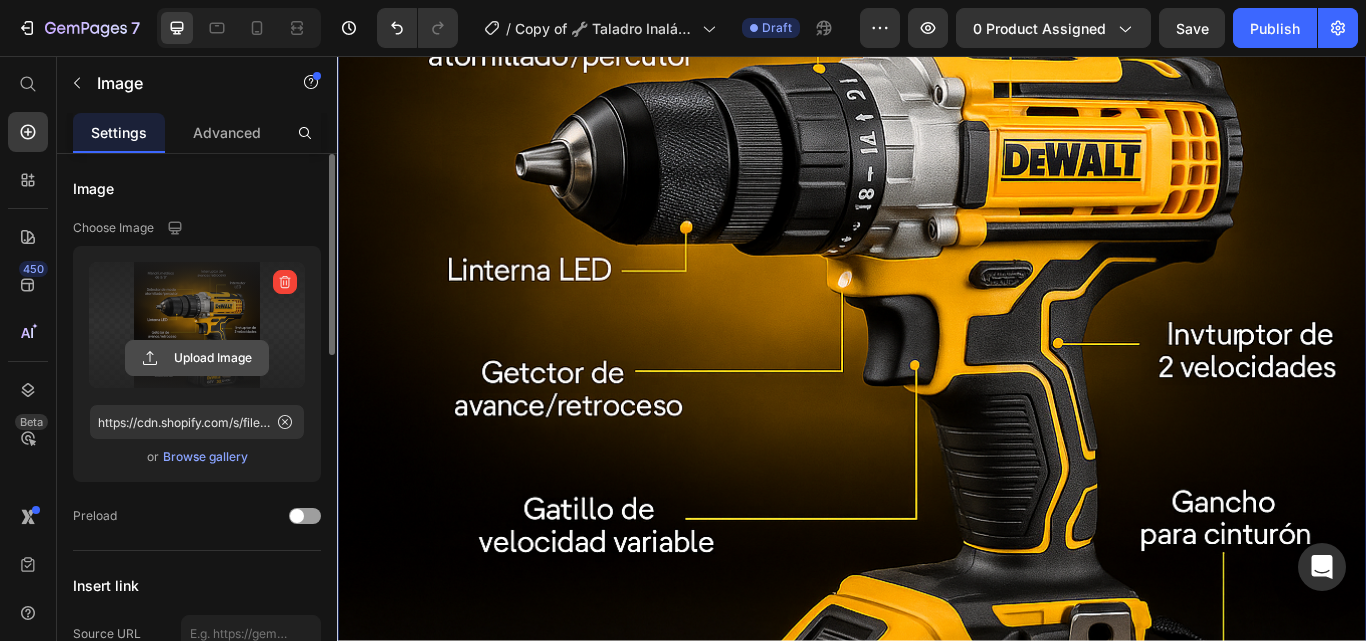 click 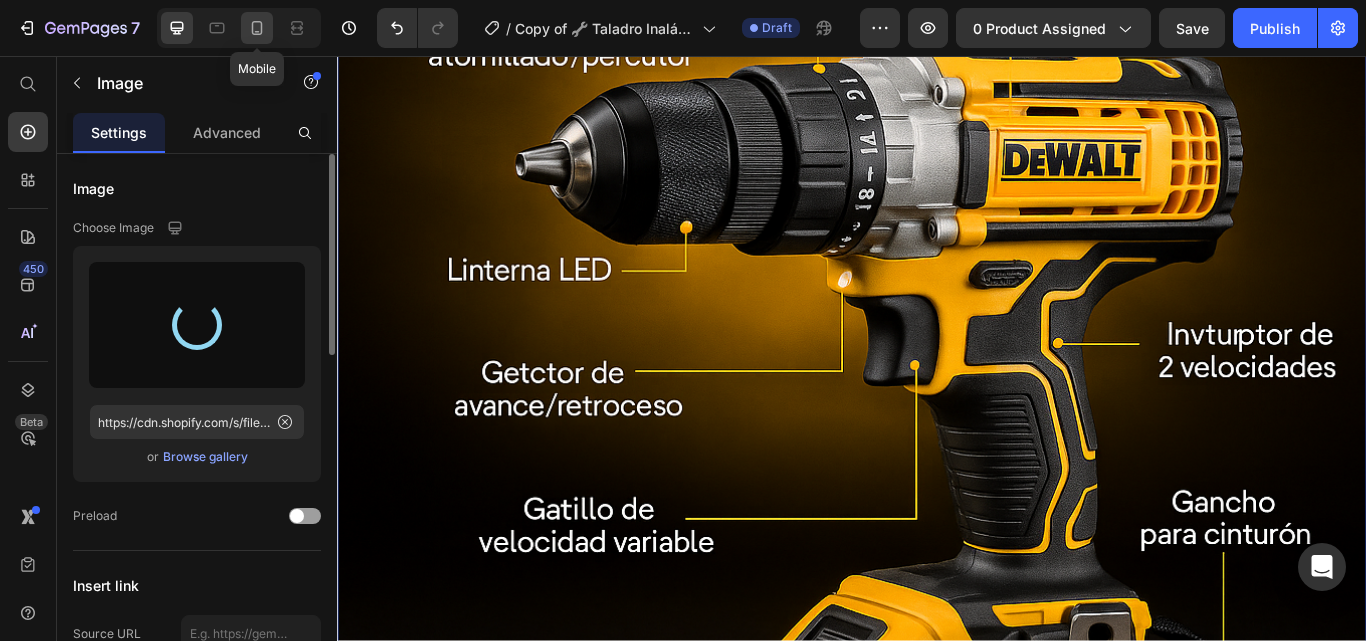 click 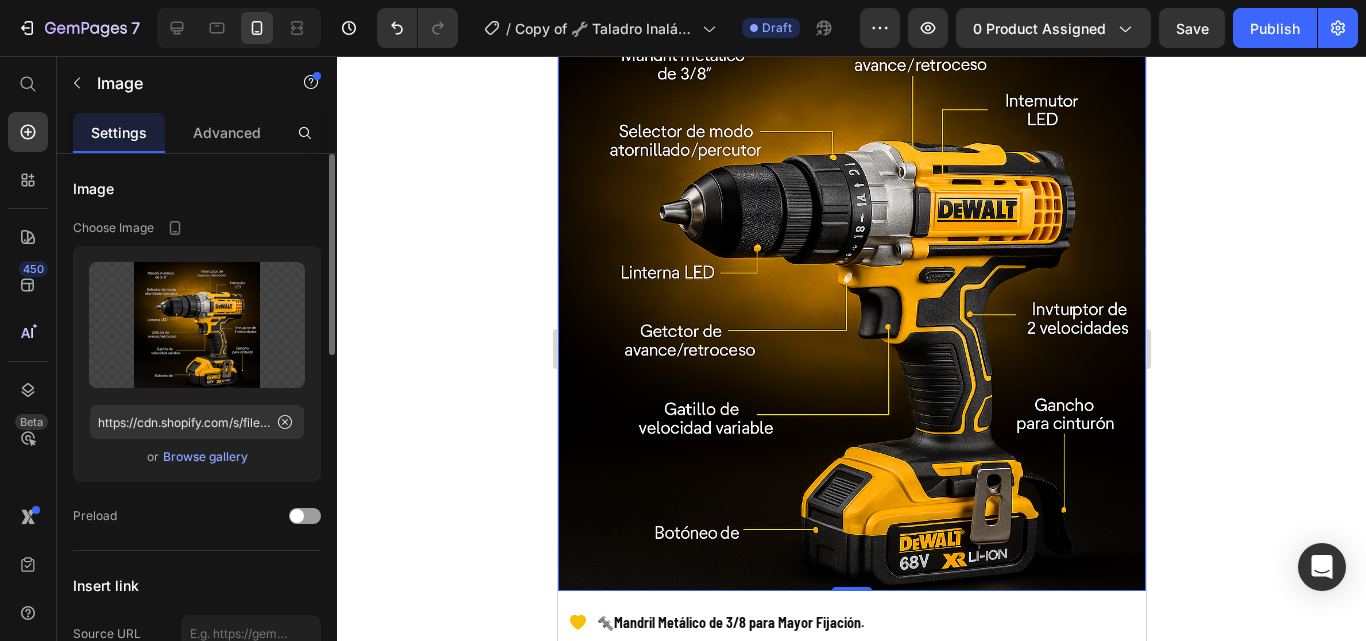 scroll, scrollTop: 844, scrollLeft: 0, axis: vertical 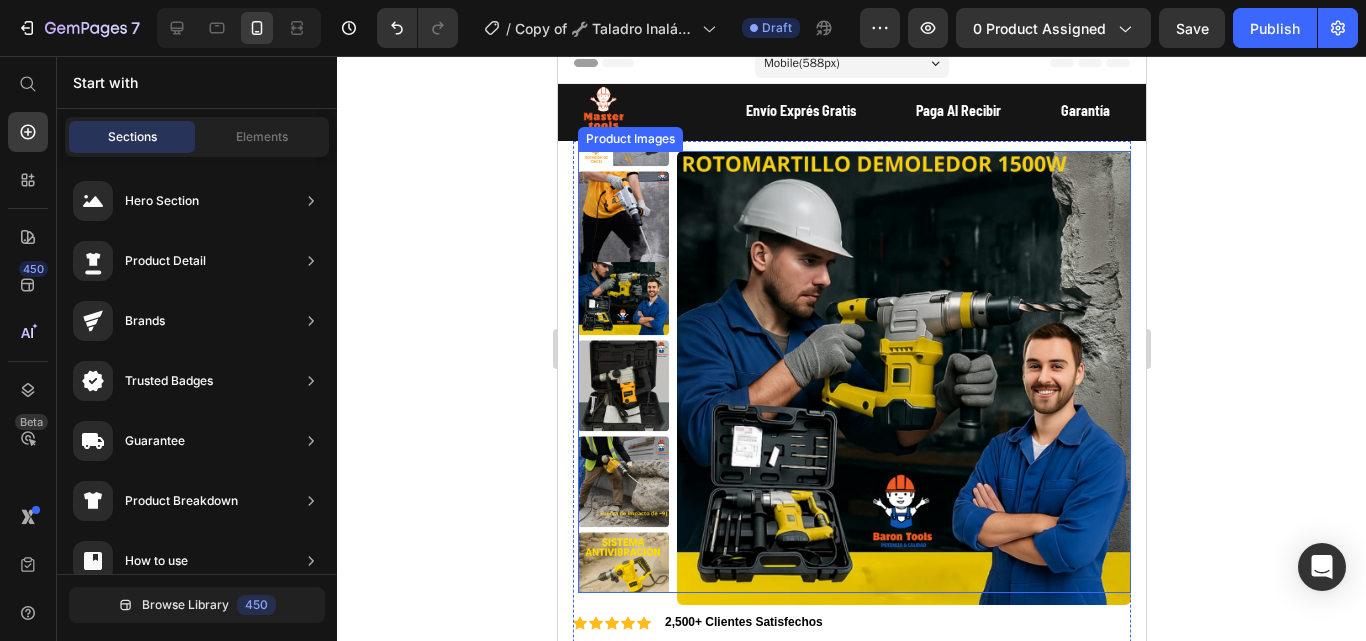 click at bounding box center (622, 216) 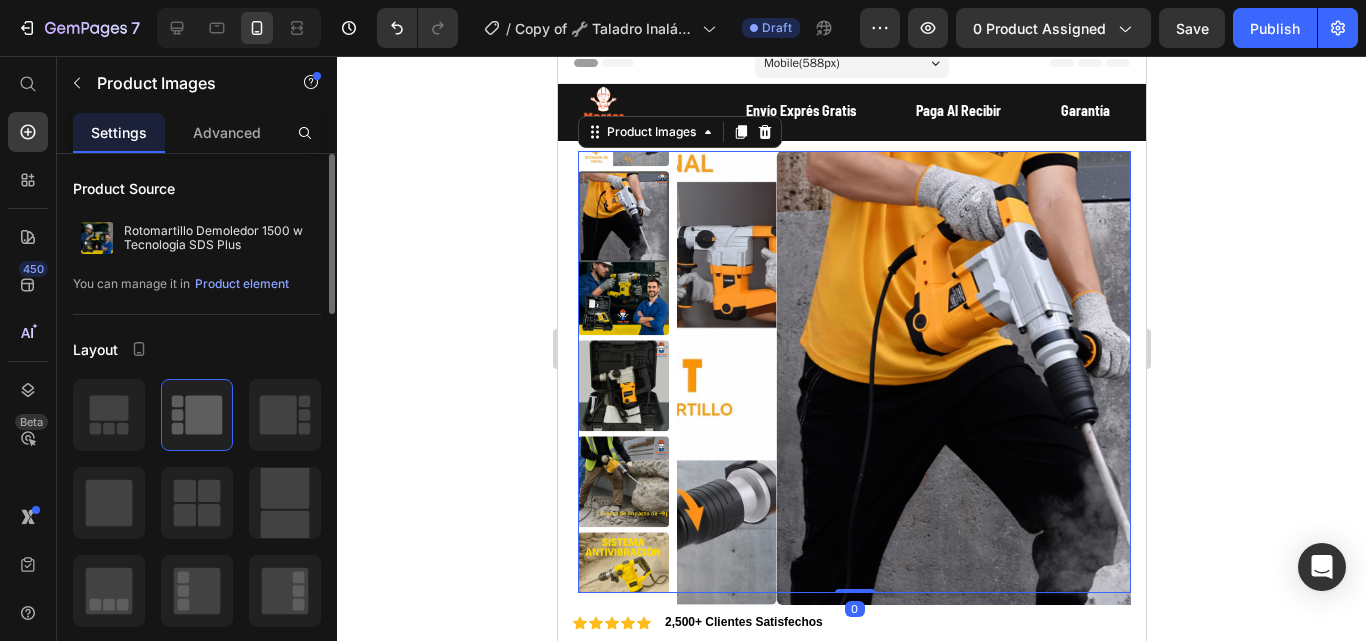 click at bounding box center [622, 290] 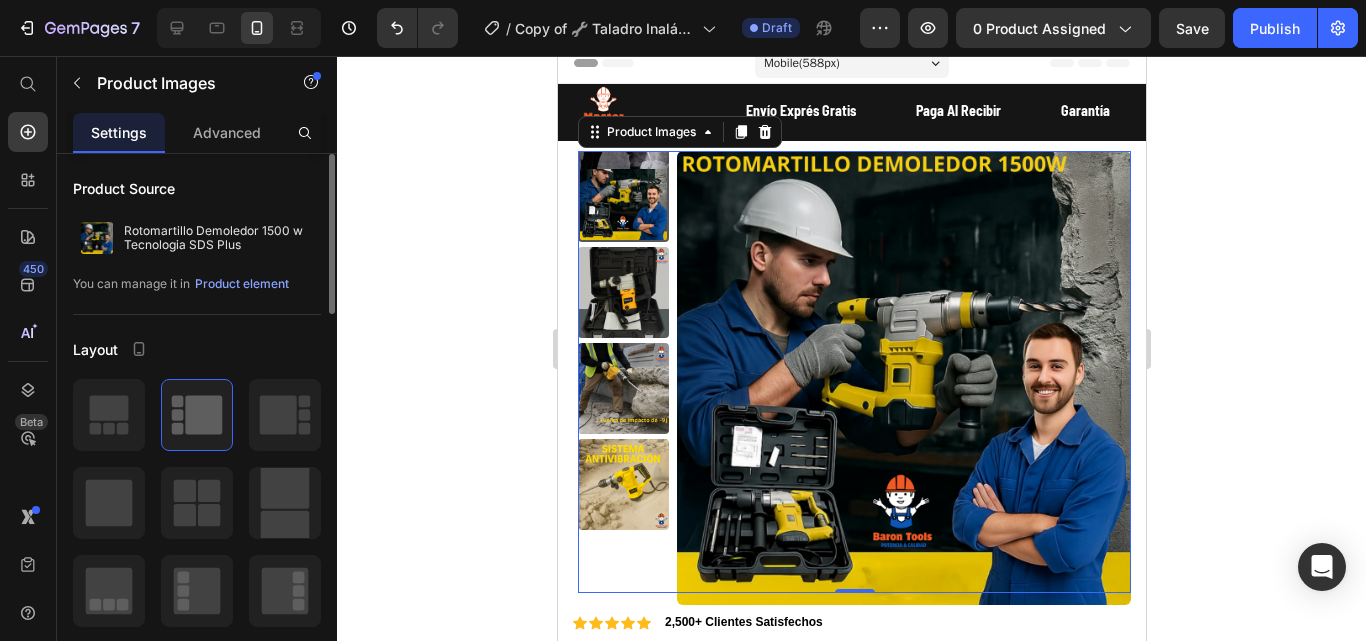 click at bounding box center (622, 388) 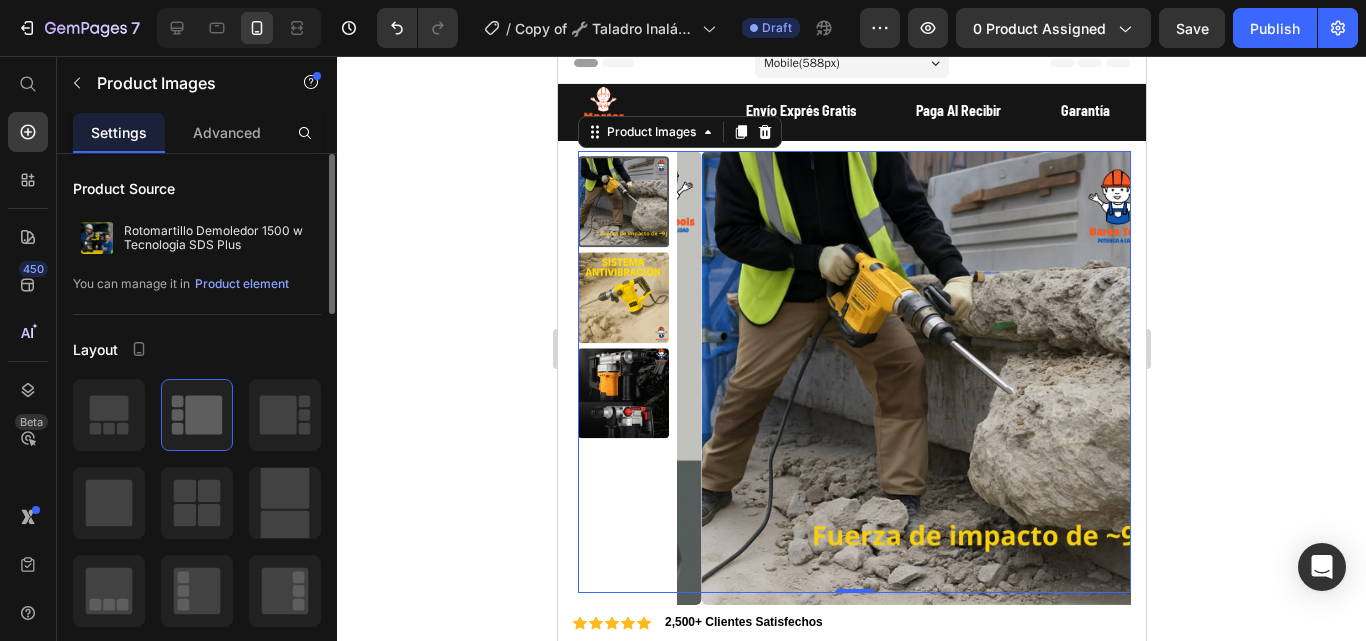 click at bounding box center [622, 372] 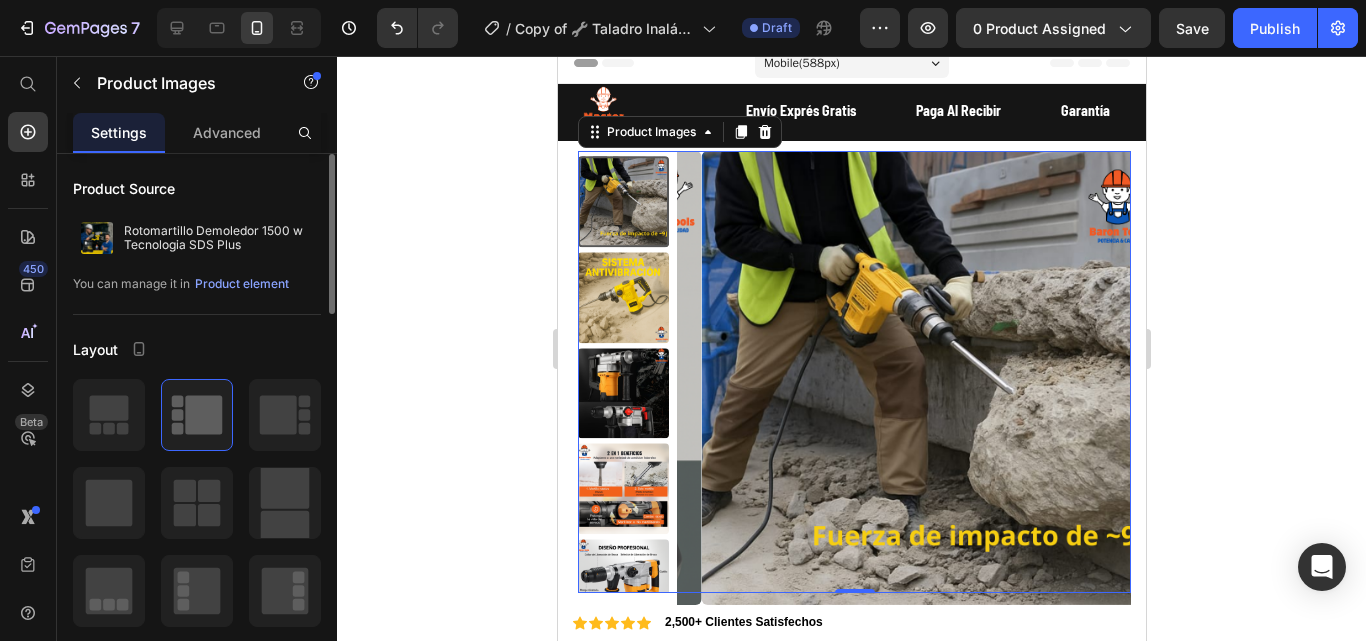 click at bounding box center [622, 489] 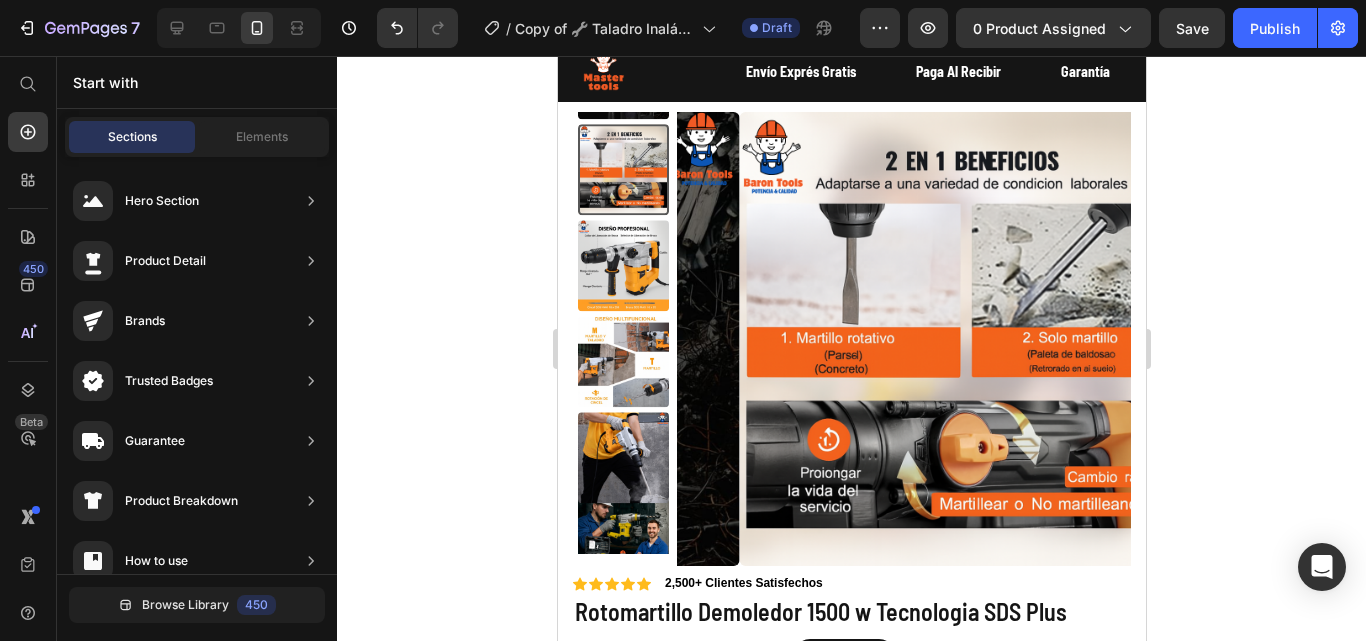 scroll, scrollTop: 64, scrollLeft: 0, axis: vertical 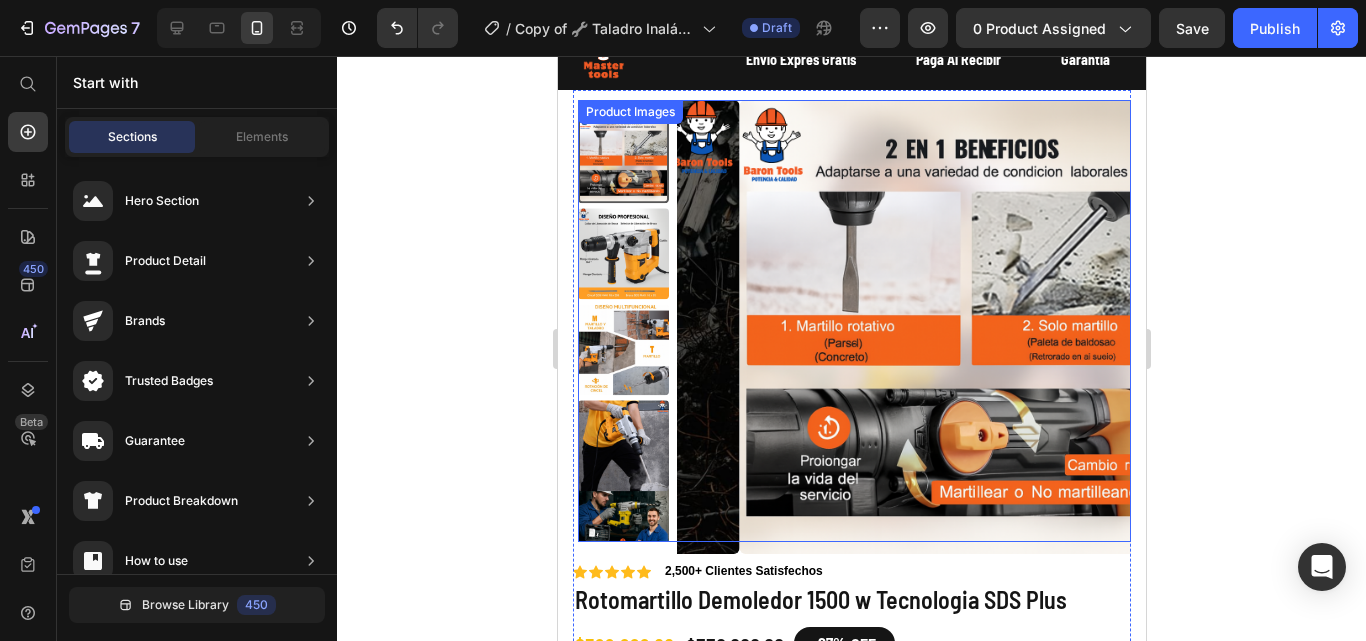 click at bounding box center (622, 349) 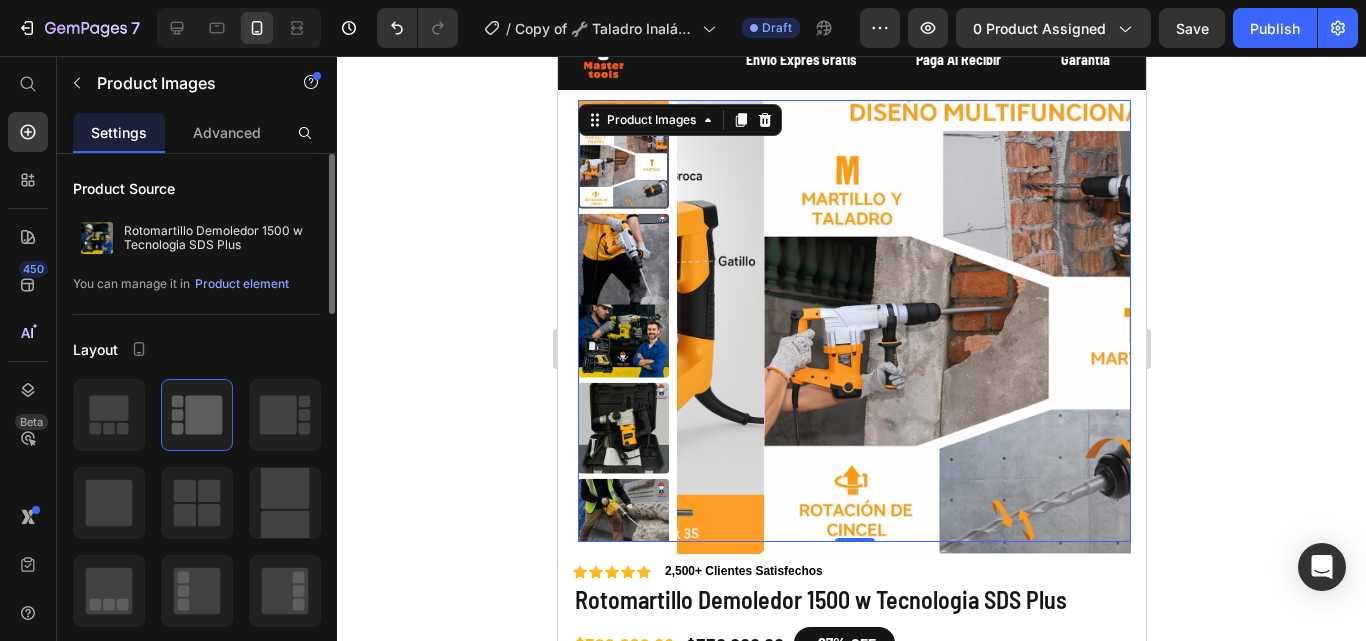 click at bounding box center [622, 259] 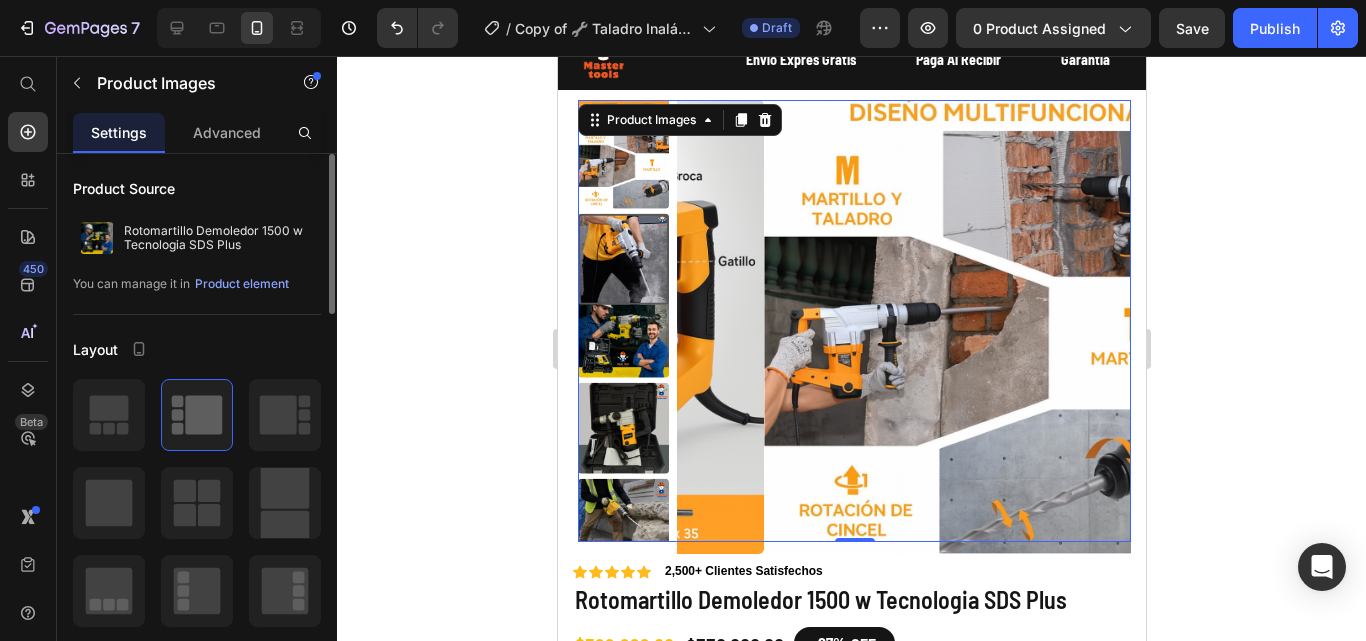 click at bounding box center (622, 163) 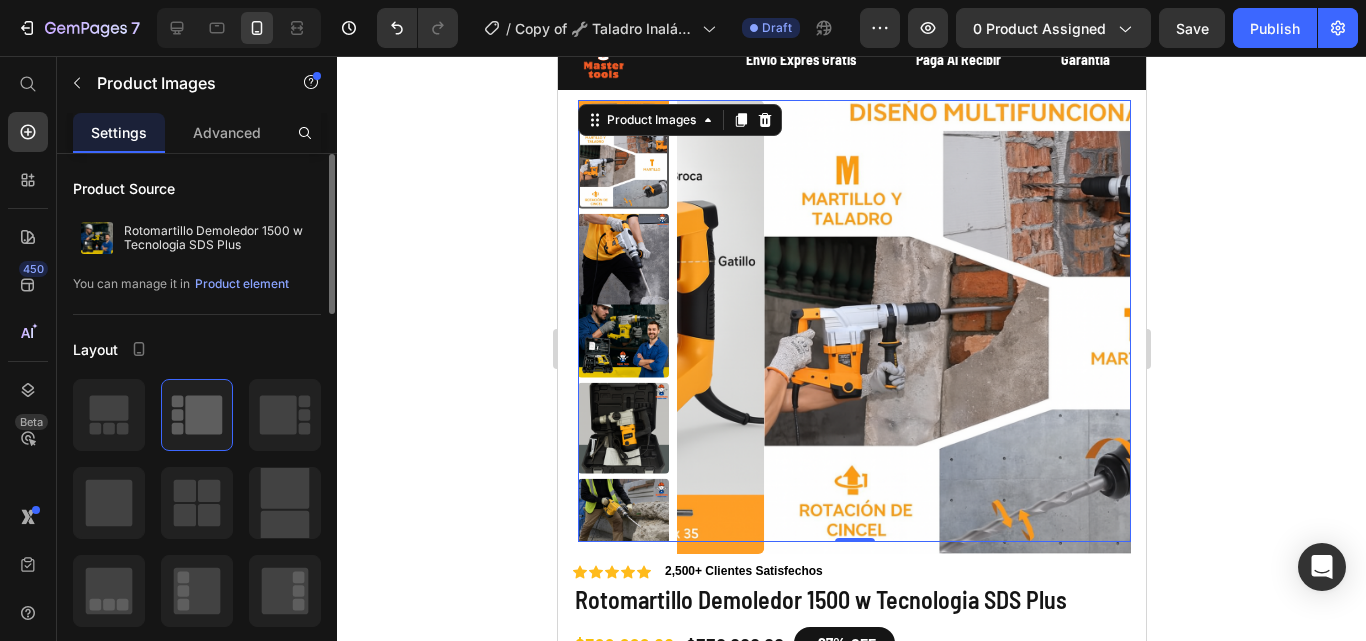 click at bounding box center (622, 163) 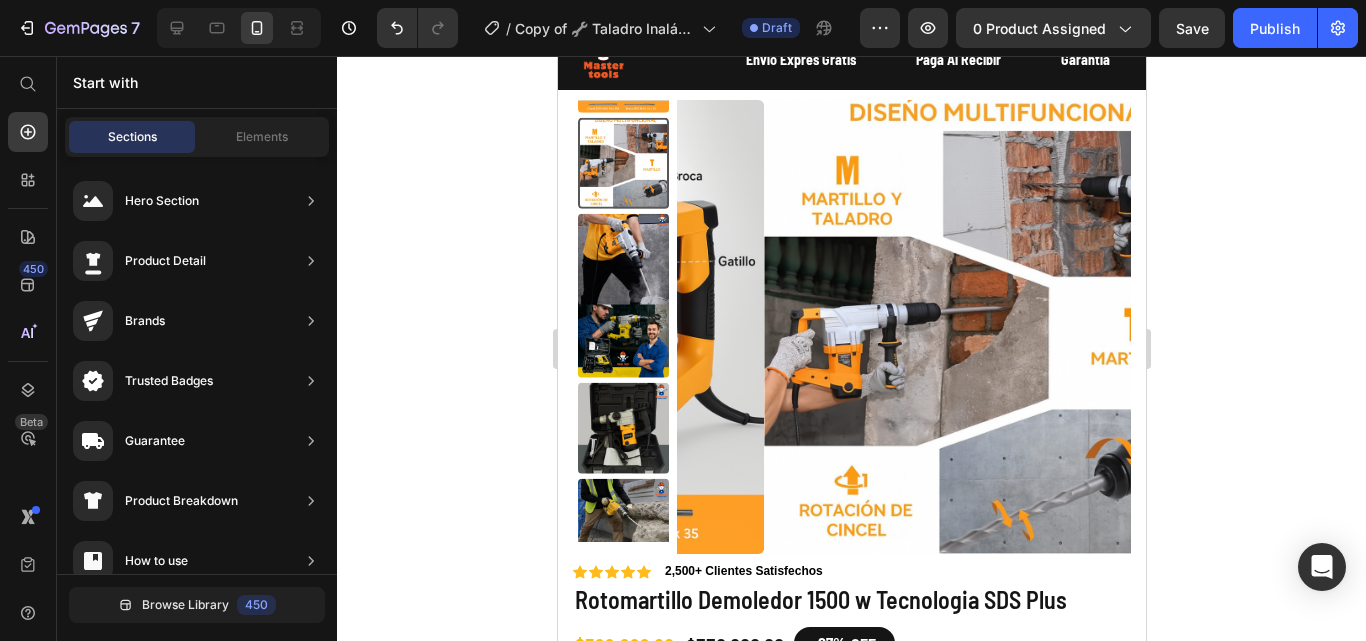 scroll, scrollTop: 0, scrollLeft: 0, axis: both 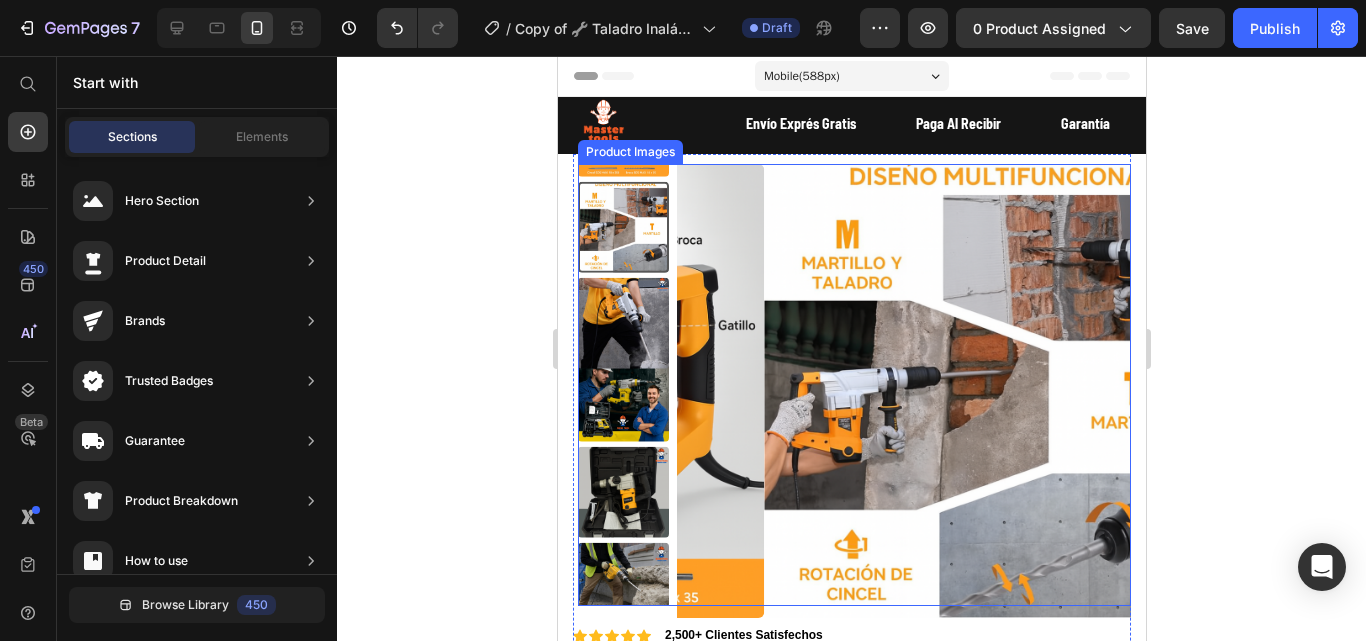 click at bounding box center (622, 323) 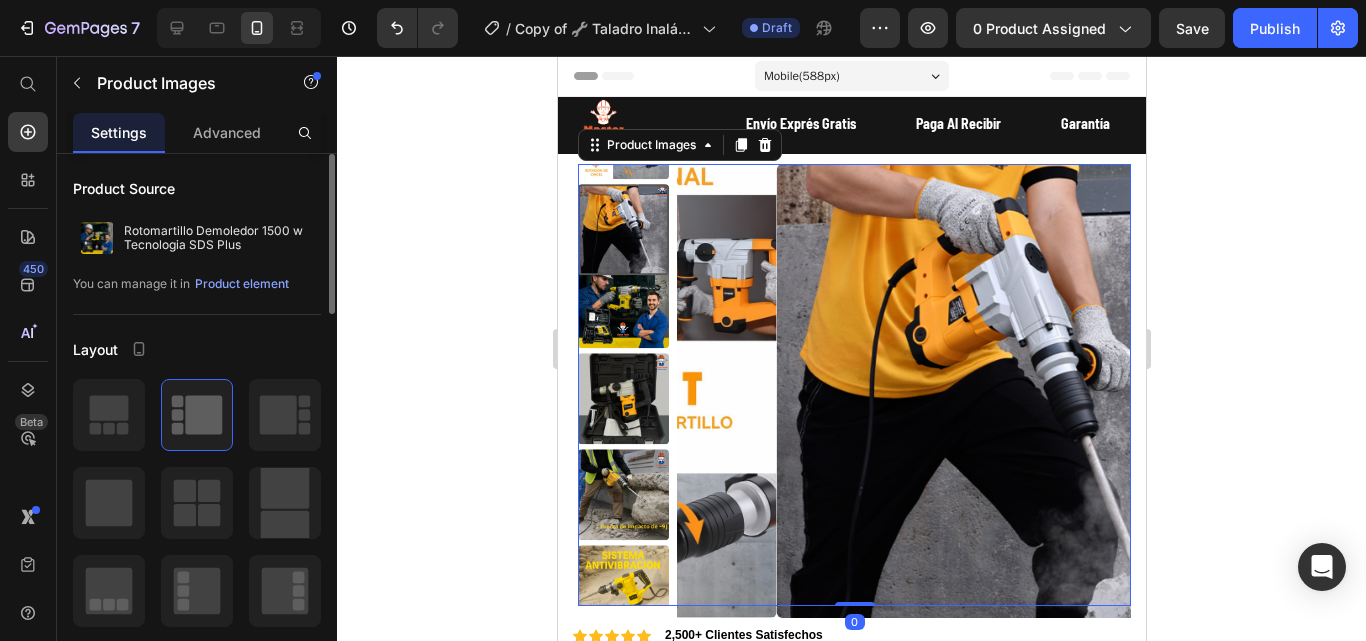 click at bounding box center (622, 494) 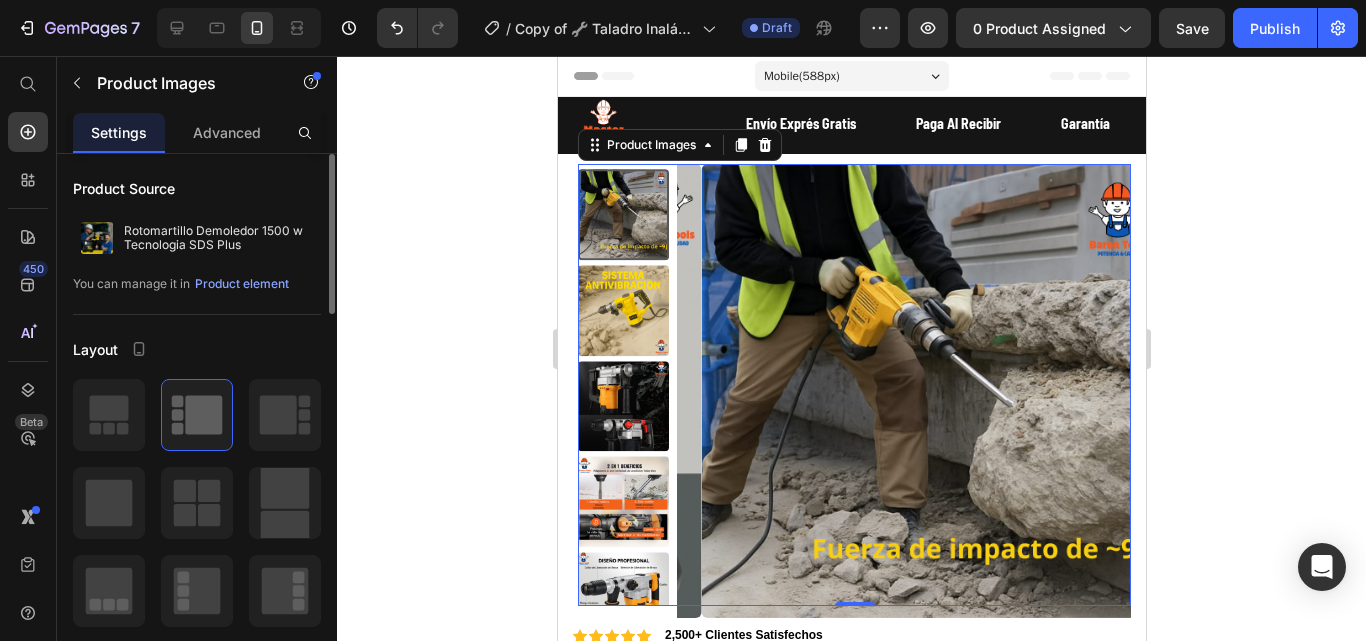 click at bounding box center [622, 502] 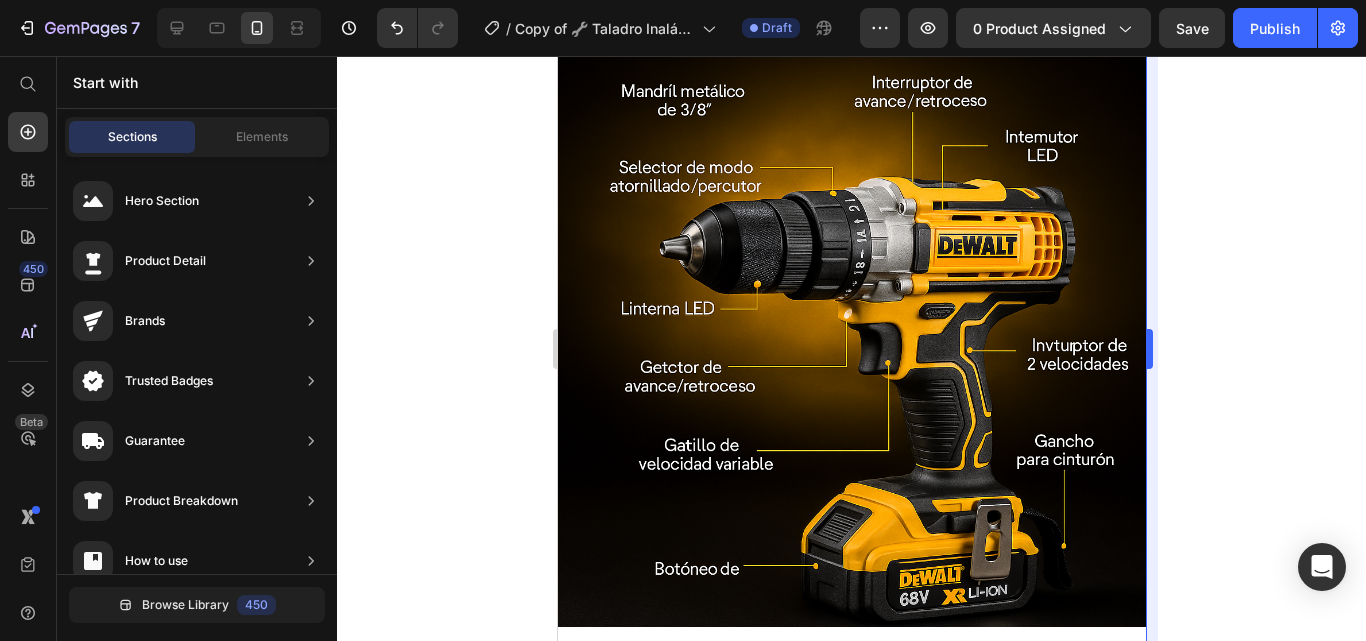 scroll, scrollTop: 931, scrollLeft: 0, axis: vertical 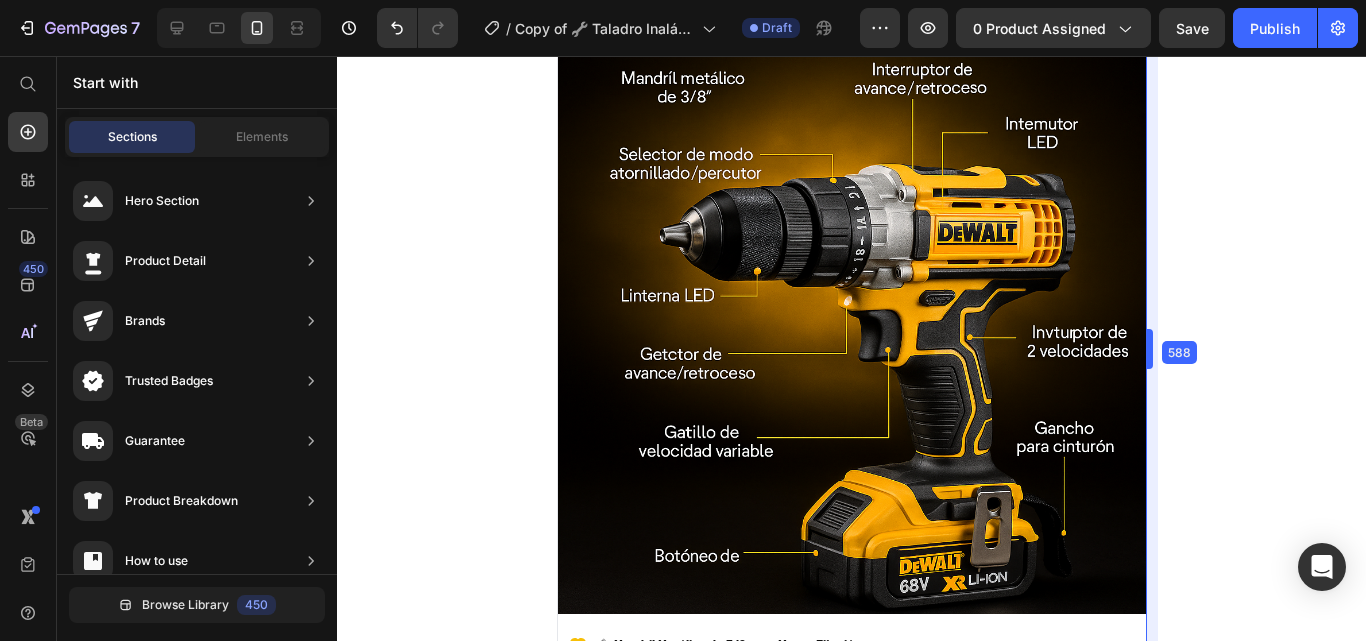 drag, startPoint x: 1149, startPoint y: 173, endPoint x: 1018, endPoint y: 227, distance: 141.69333 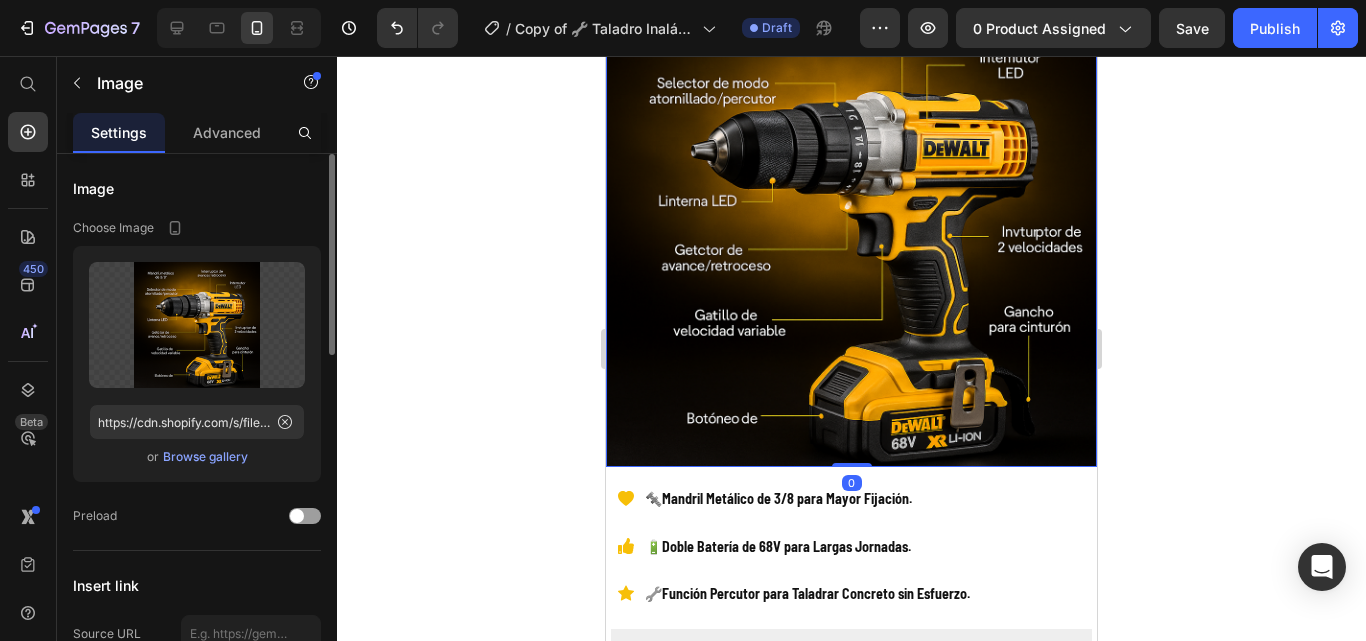 scroll, scrollTop: 881, scrollLeft: 0, axis: vertical 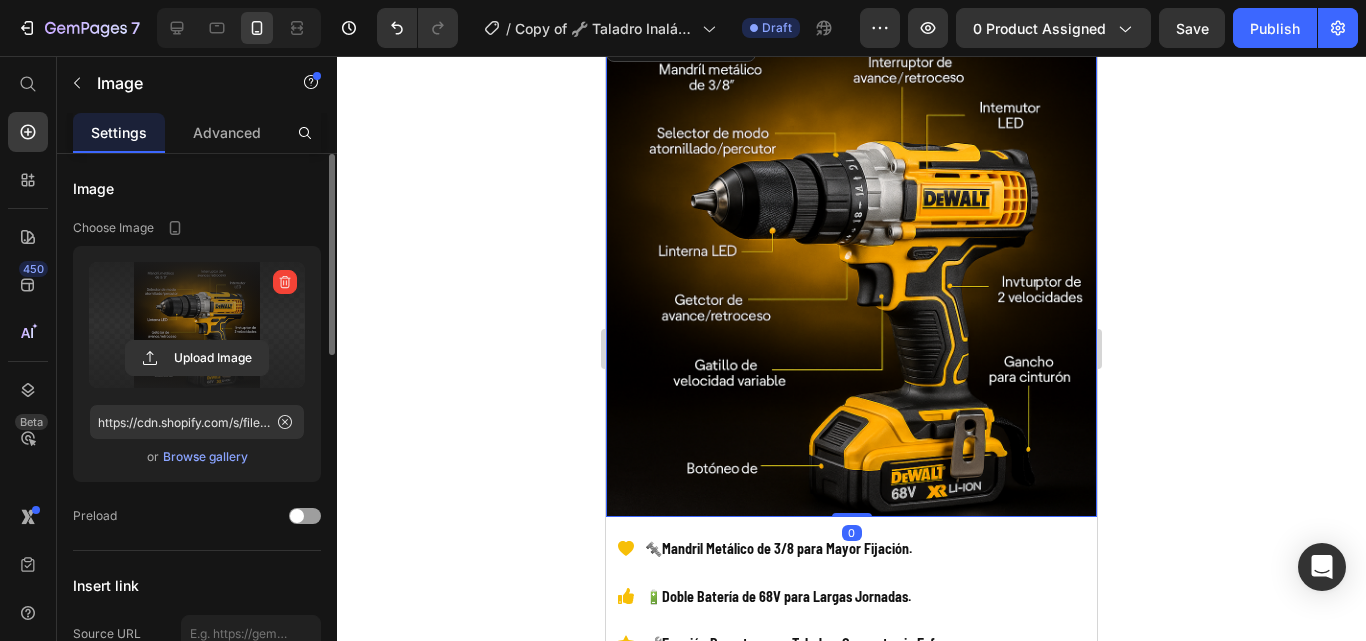 click at bounding box center (197, 325) 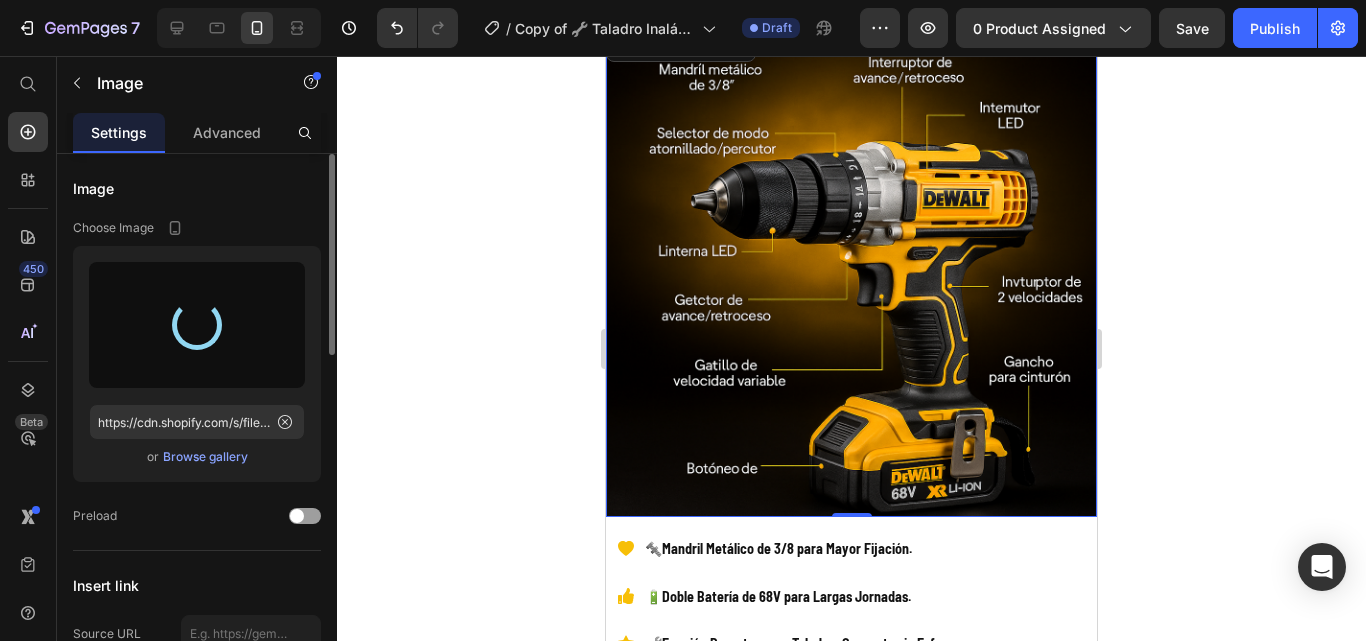type on "https://cdn.shopify.com/s/files/1/0630/8554/3475/files/gempages_544408532292731882-611d99dc-3e87-4195-ad1f-cfeba715b453.png" 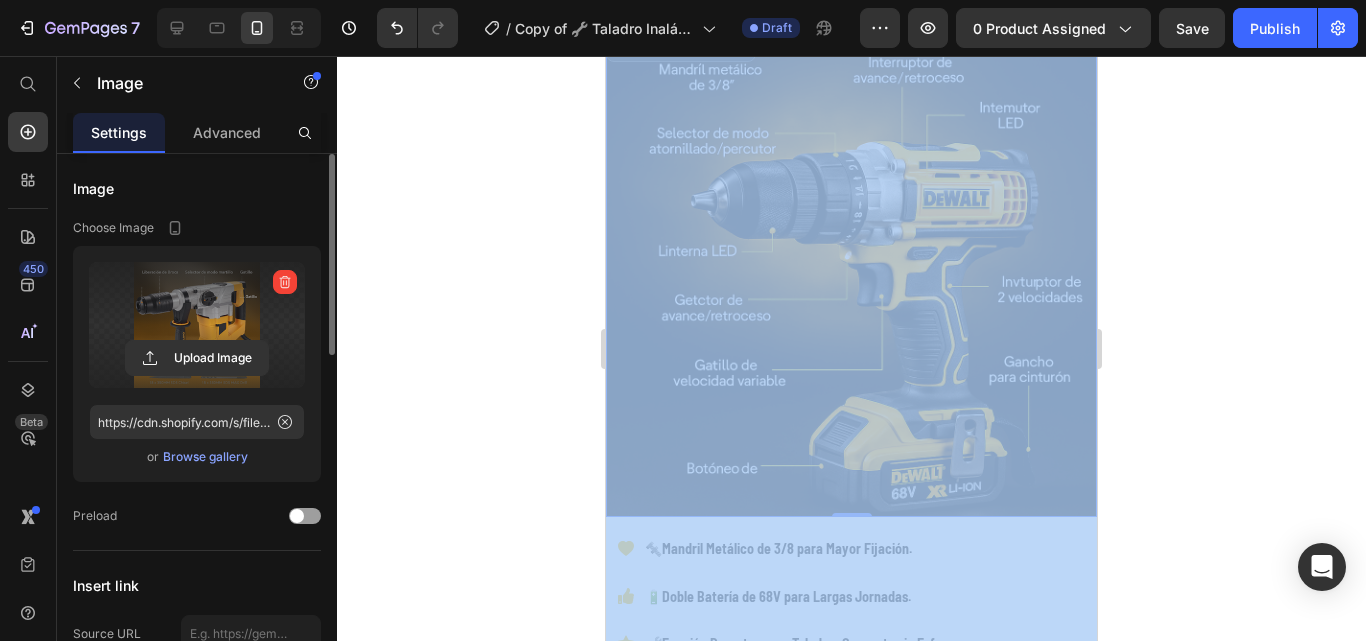 drag, startPoint x: 196, startPoint y: 331, endPoint x: 600, endPoint y: -87, distance: 581.32605 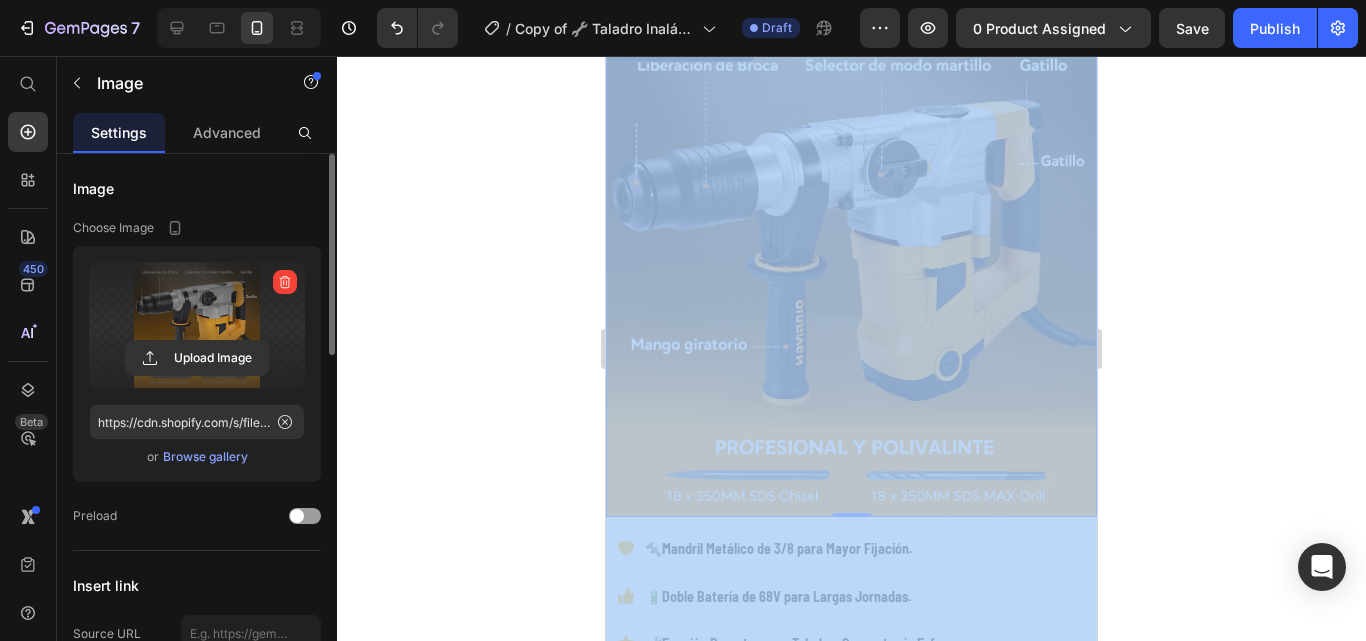 click on "Version history / Copy of Taladro Inalámbrico 68V DW – Potencia, Precisión y Portabilidad en un Solo Equipo Draft Preview 0 product assigned Save Publish 450 Beta Start with Sections Elements Hero Section Product Detail Brands Trusted Badges Guarantee Product Breakdown How to use Testimonials Compare Bundle FAQs Social Proof Brand Story Product List Collection Blog List Contact Sticky Add to Cart Custom Footer Browse Library 450 Layout Row Row Row Row Text Heading Text Block Button Button Button Sticky Back to top" at bounding box center (683, 0) 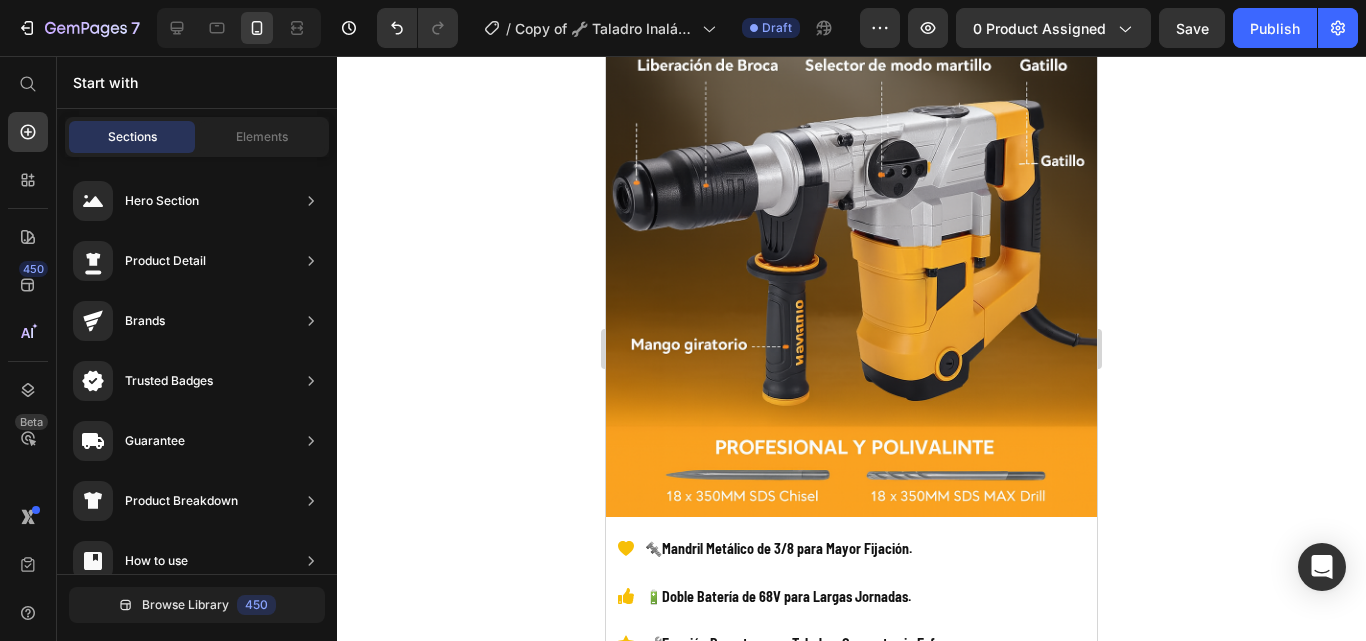 scroll, scrollTop: 1393, scrollLeft: 0, axis: vertical 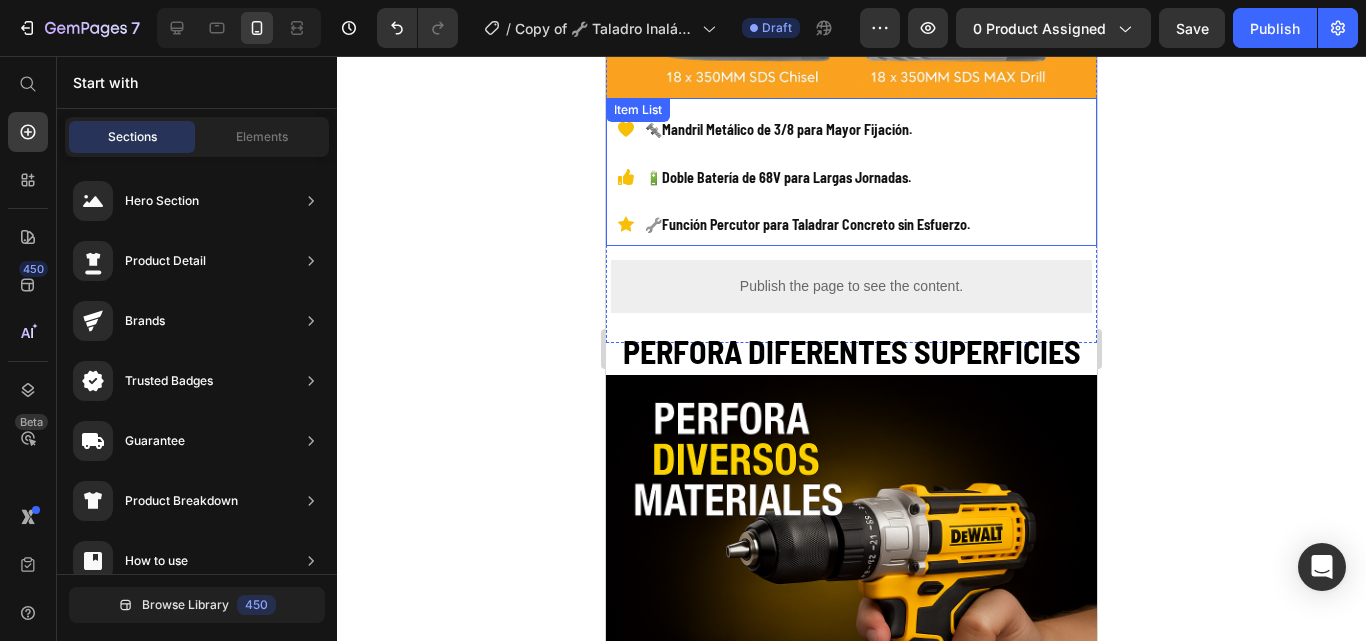 click on "Mandril Metálico de 3/8 para Mayor Fijación." at bounding box center [787, 129] 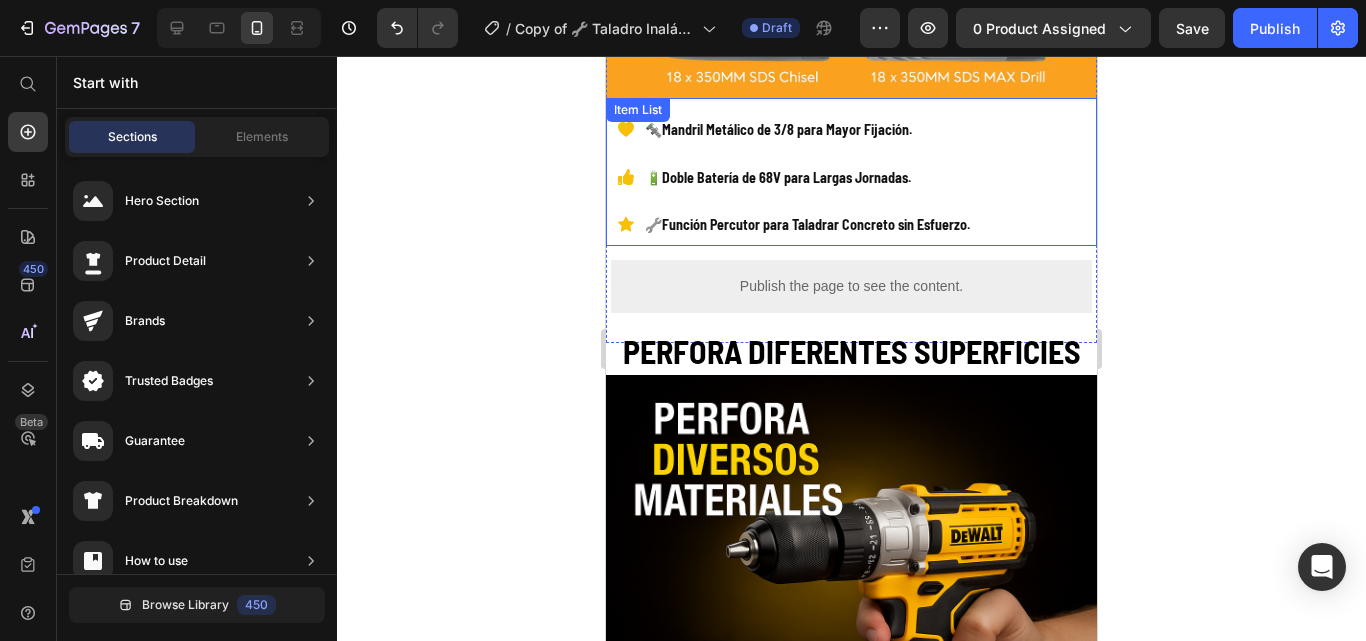 click on "Mandril Metálico de 3/8 para Mayor Fijación." at bounding box center [787, 129] 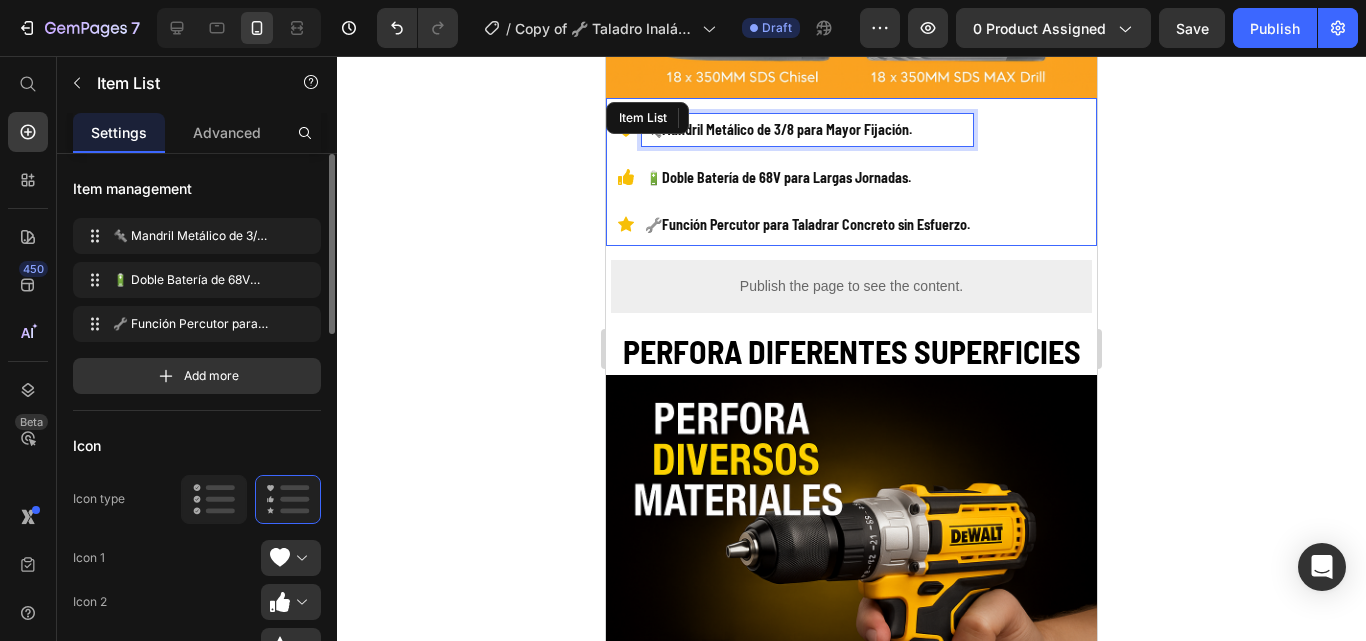 click on "Mandril Metálico de 3/8 para Mayor Fijación." at bounding box center (787, 129) 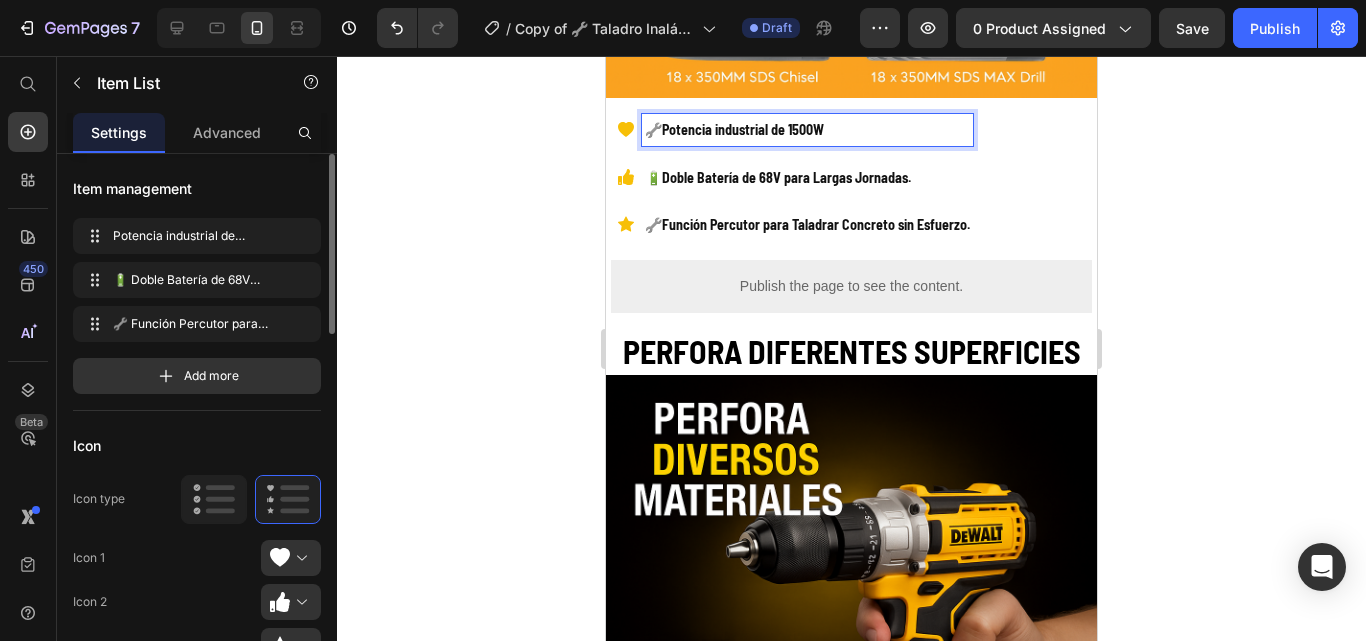 click on "Doble Batería de 68V para Largas Jornadas." at bounding box center [786, 177] 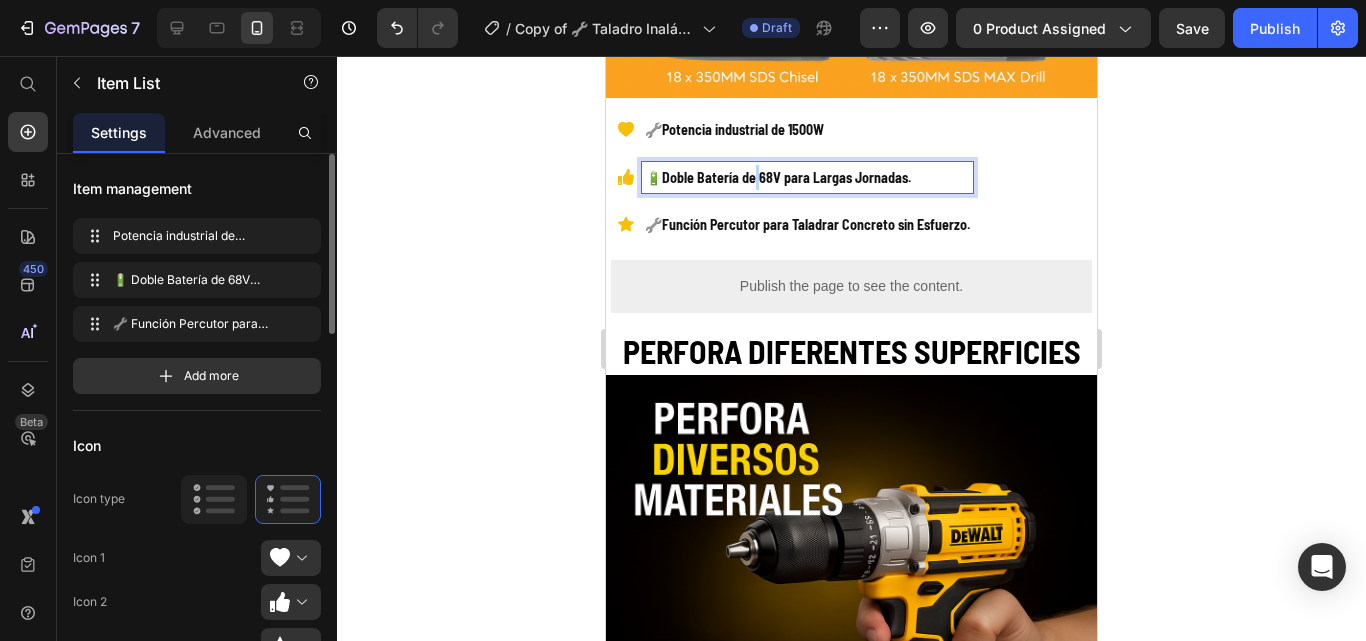 click on "Doble Batería de 68V para Largas Jornadas." at bounding box center [786, 177] 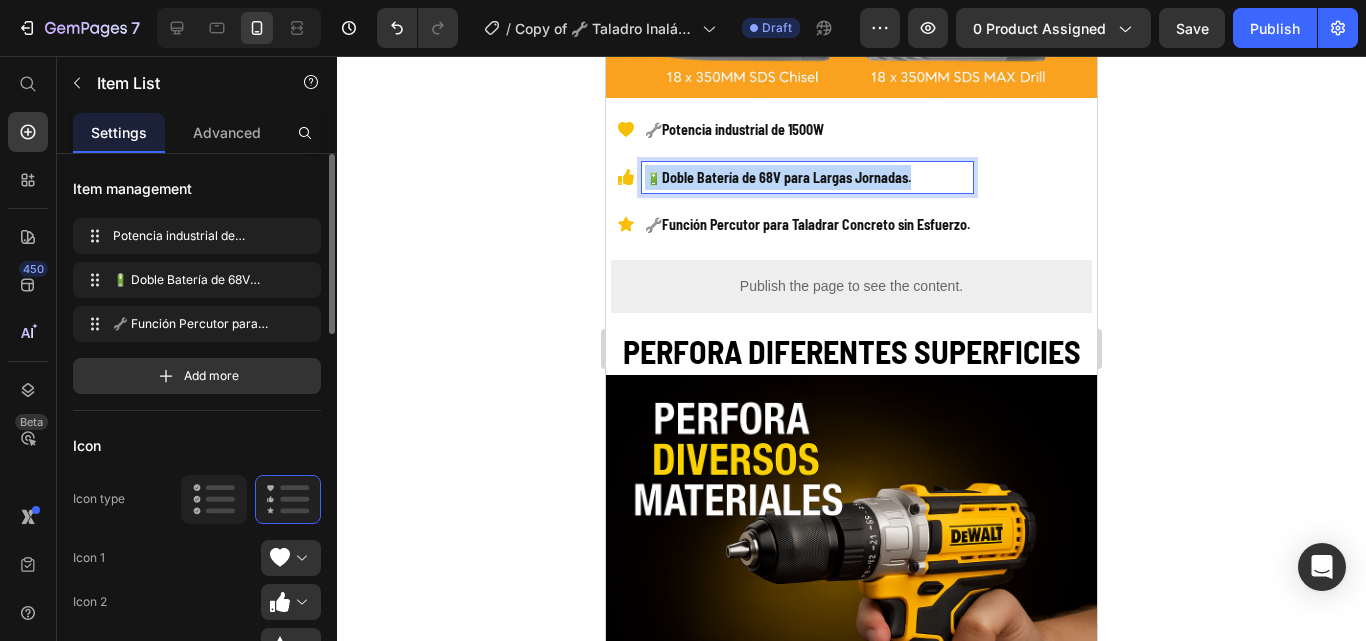 click on "Doble Batería de 68V para Largas Jornadas." at bounding box center (786, 177) 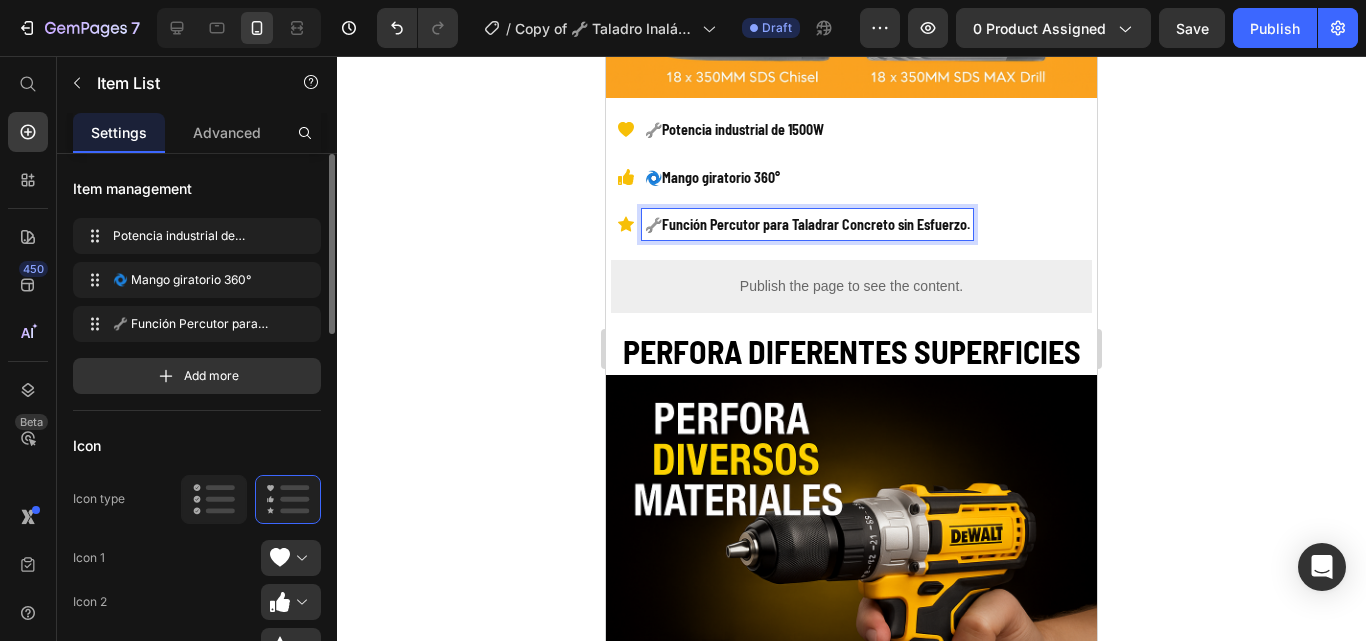 click on "Función Percutor para Taladrar Concreto sin Esfuerzo." at bounding box center (816, 224) 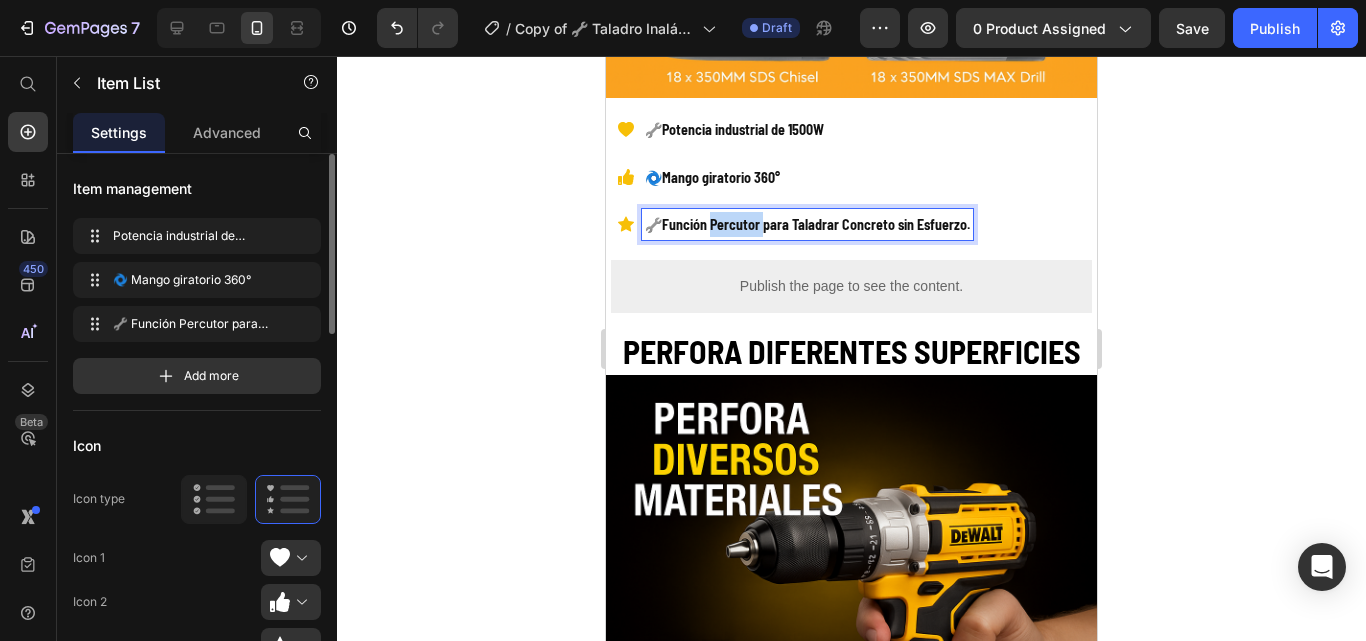 click on "Función Percutor para Taladrar Concreto sin Esfuerzo." at bounding box center [816, 224] 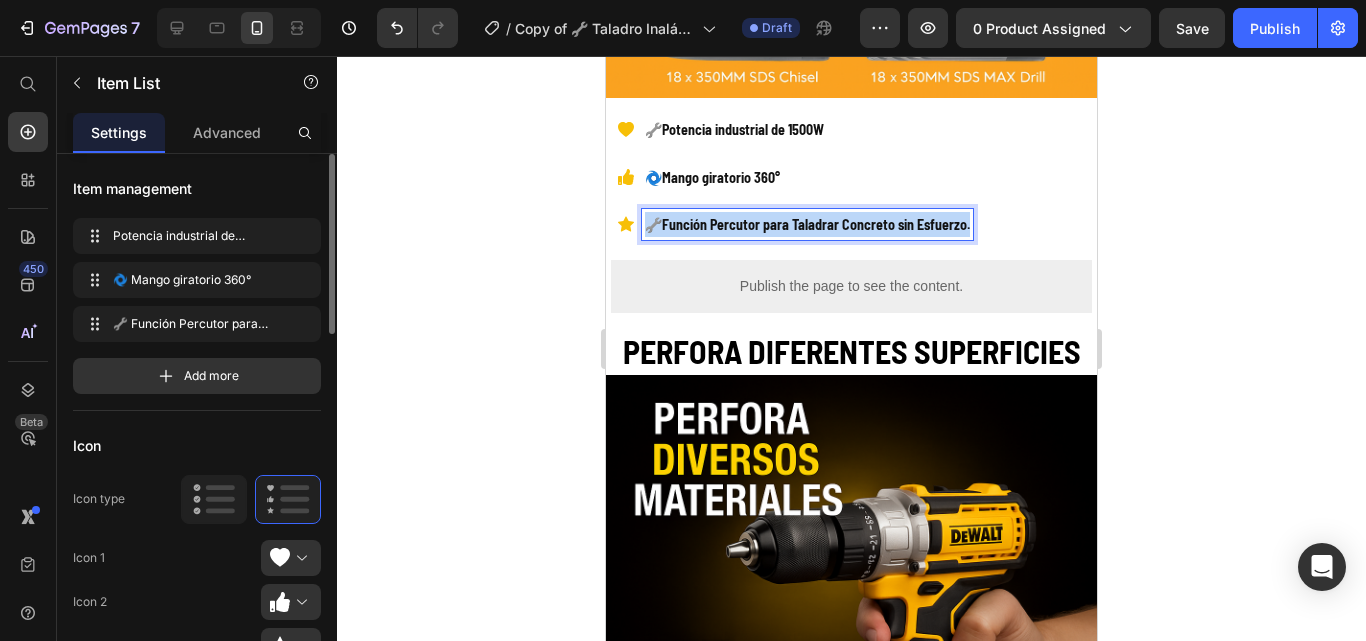 click on "Función Percutor para Taladrar Concreto sin Esfuerzo." at bounding box center (816, 224) 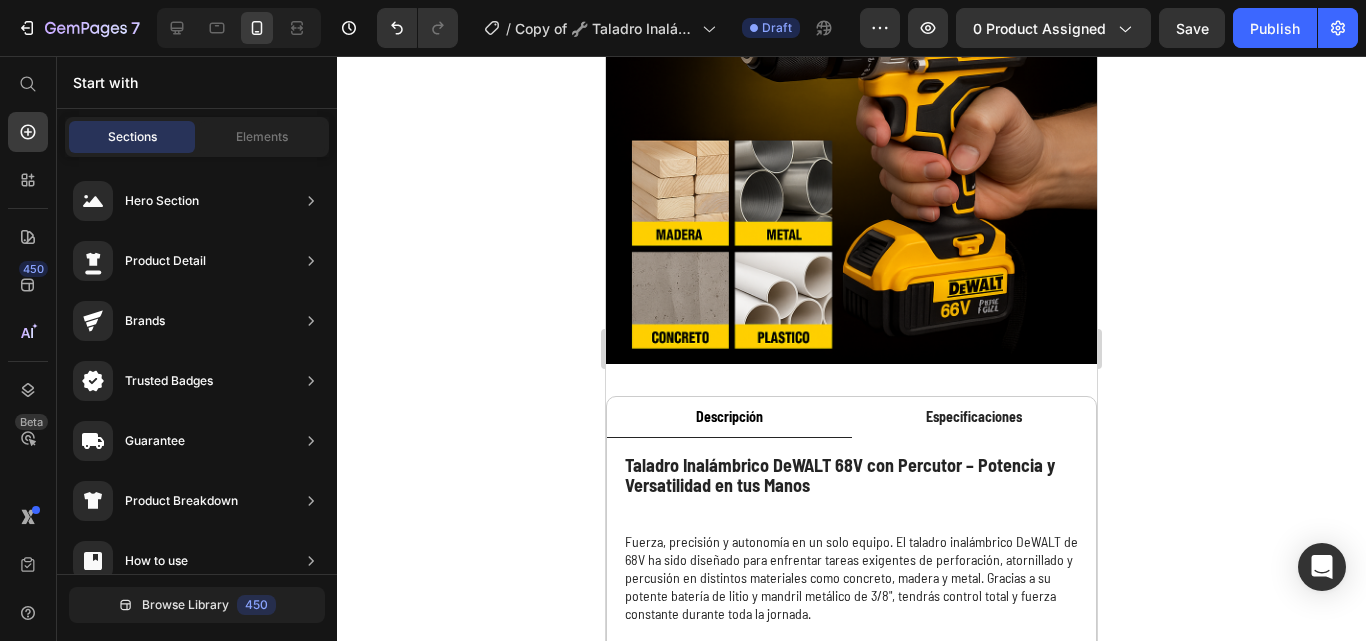 scroll, scrollTop: 1782, scrollLeft: 0, axis: vertical 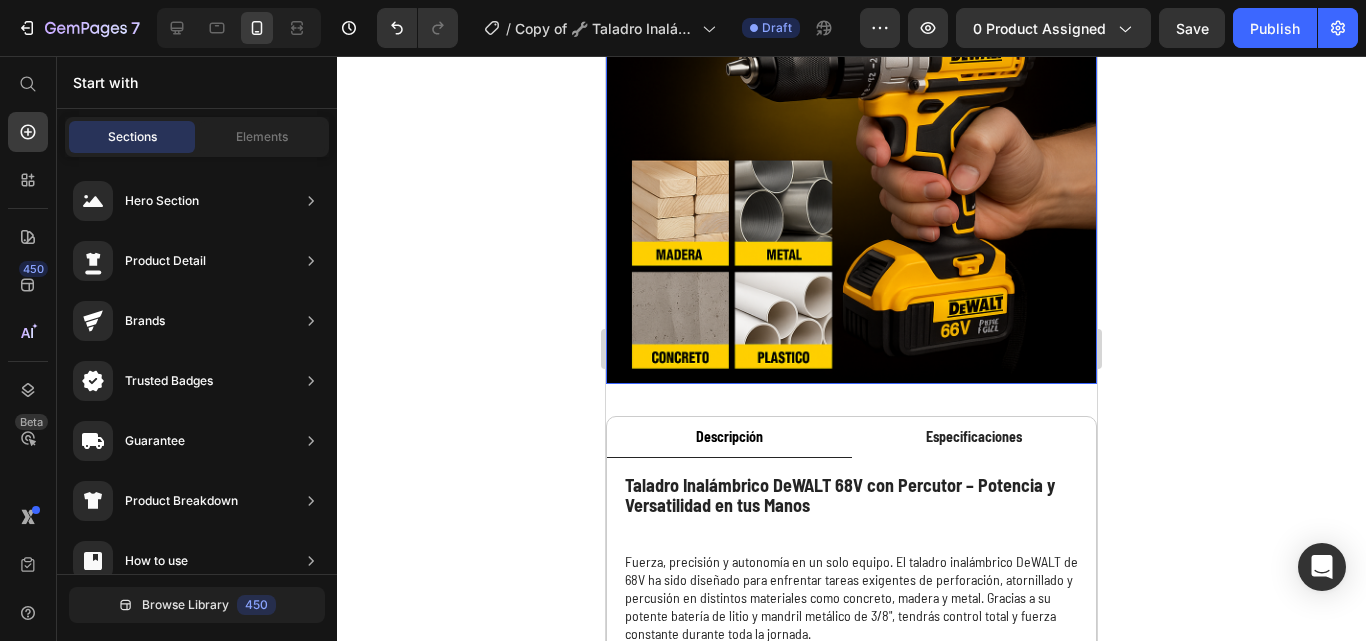 click at bounding box center (851, 138) 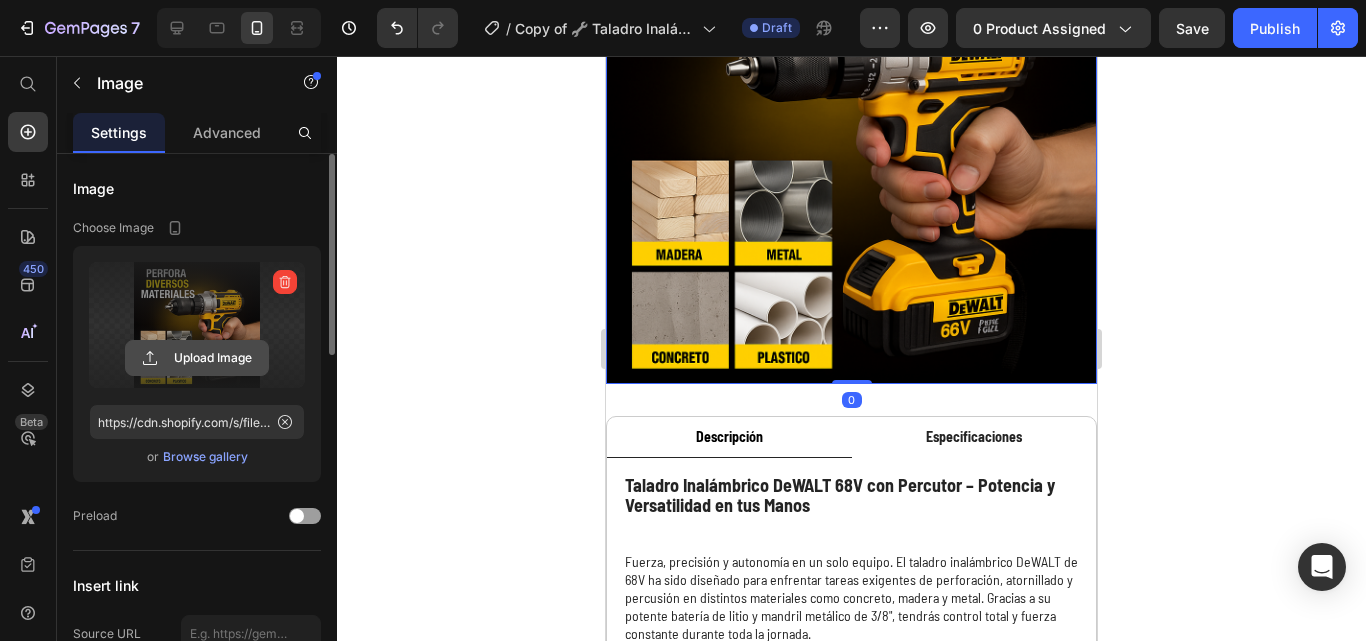 click 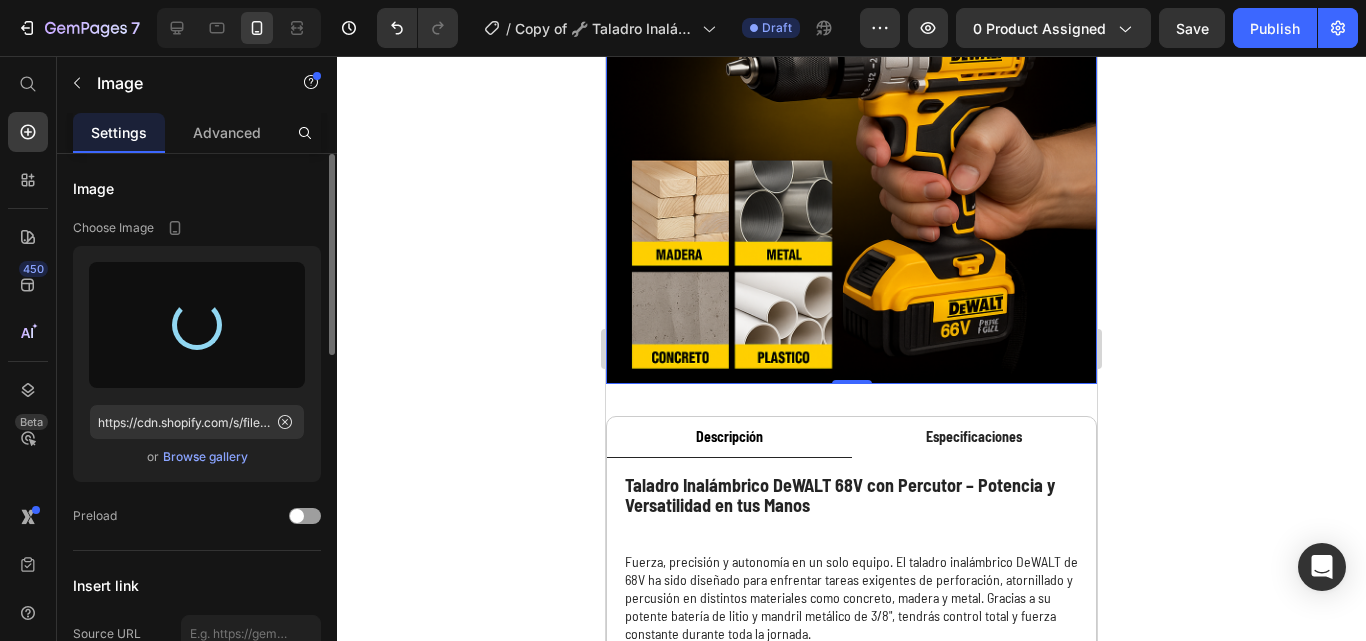 type on "https://cdn.shopify.com/s/files/1/0630/8554/3475/files/gempages_544408532292731882-90f2314e-aa07-4a64-9a66-3432d4af46b1.png" 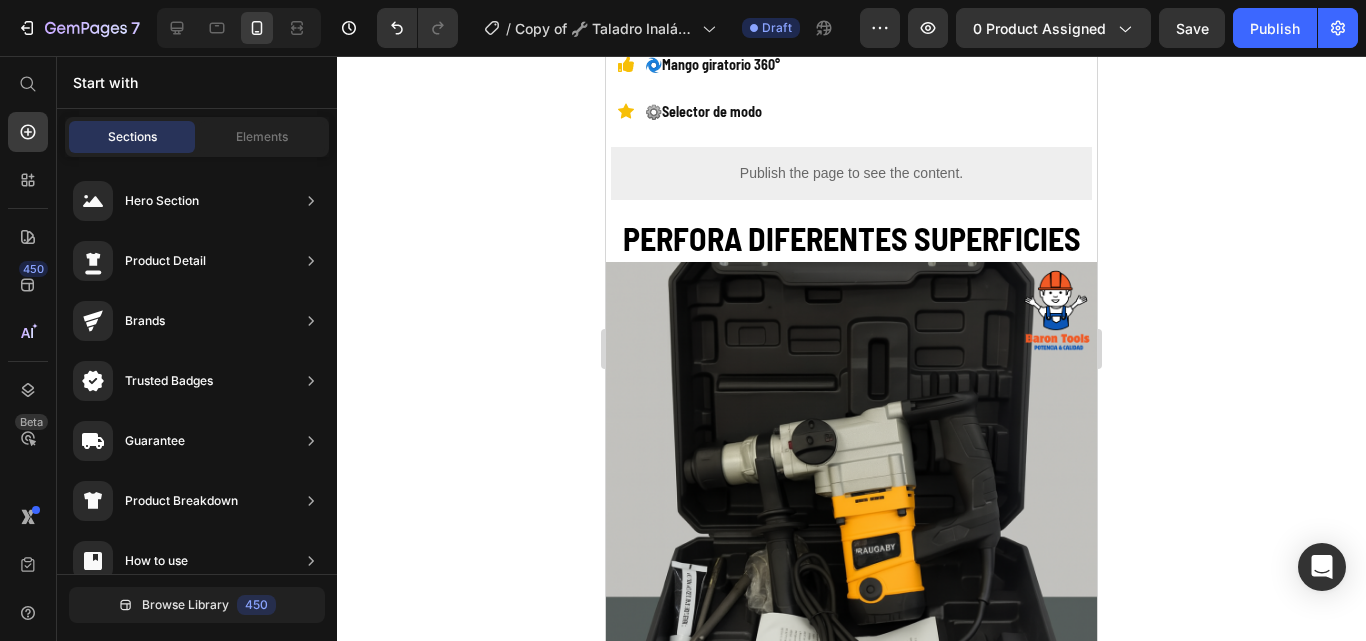 scroll, scrollTop: 1423, scrollLeft: 0, axis: vertical 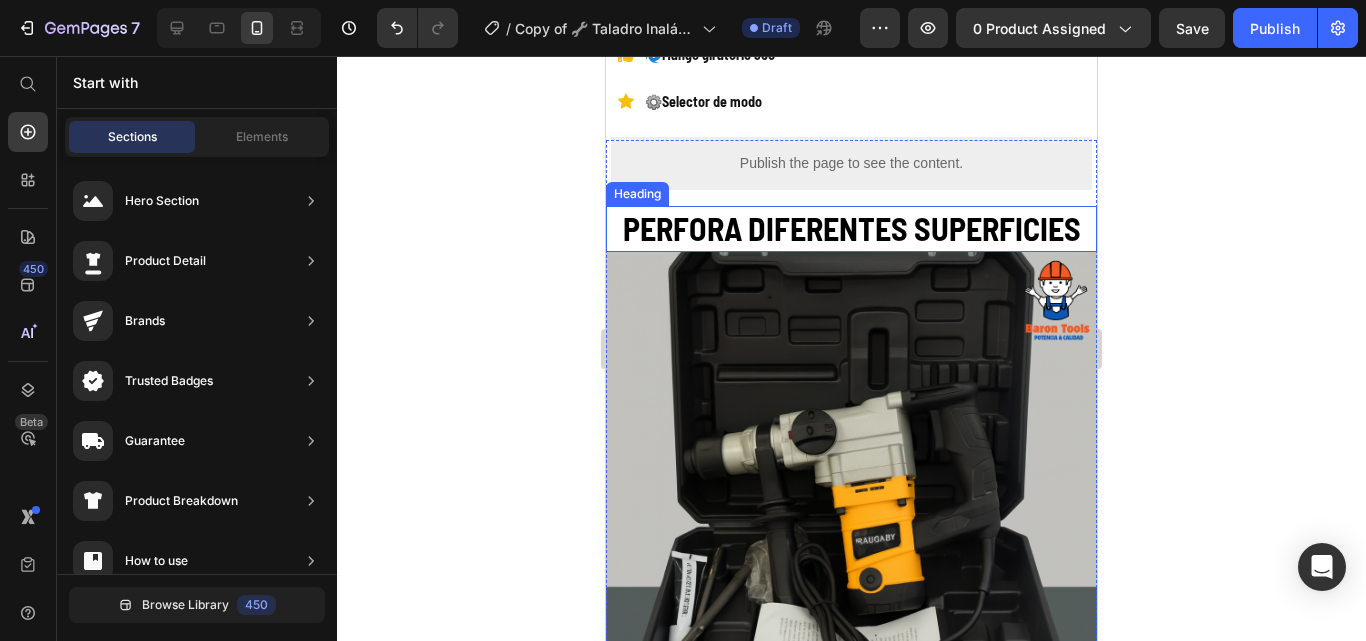click on "PERFORA DIFERENTES SUPERFICIES" at bounding box center (852, 228) 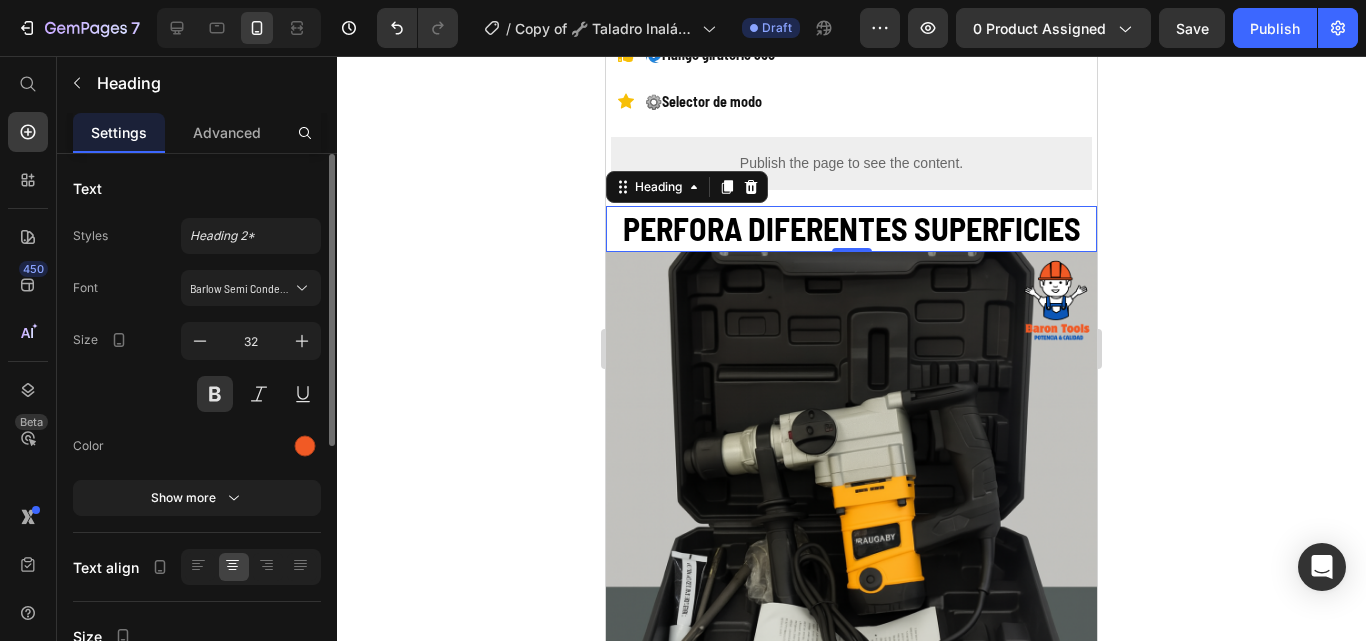 click on "PERFORA DIFERENTES SUPERFICIES" at bounding box center (852, 228) 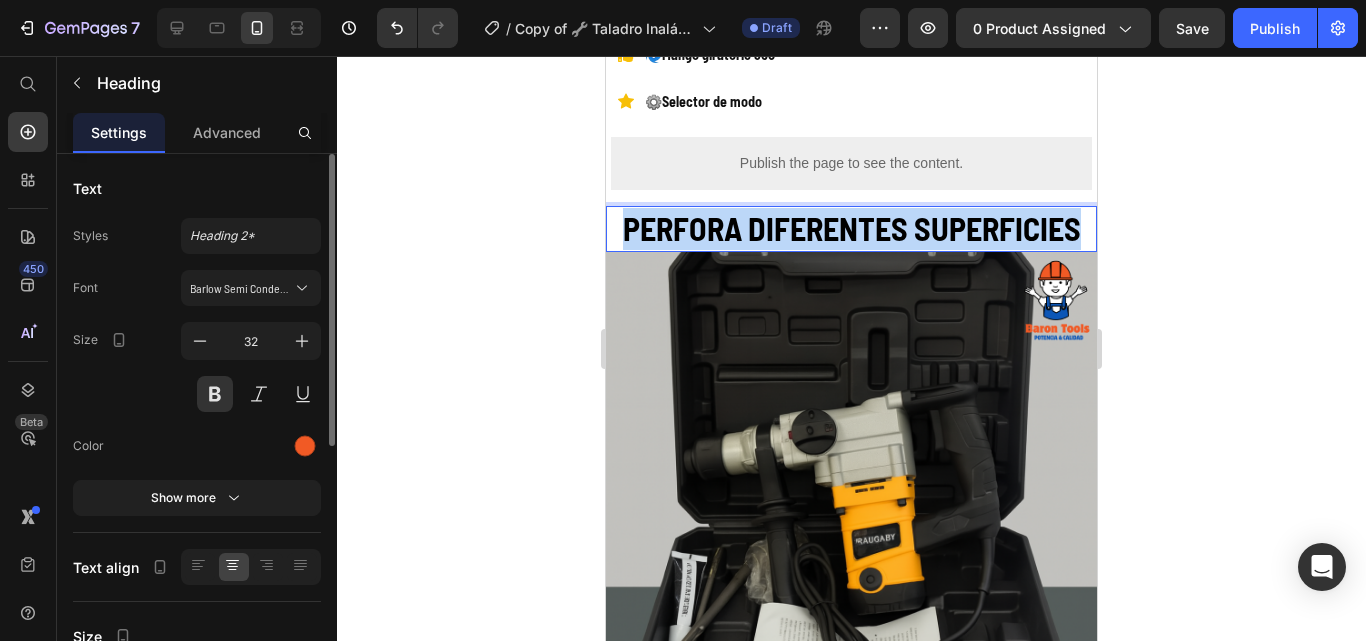 click on "PERFORA DIFERENTES SUPERFICIES" at bounding box center [852, 228] 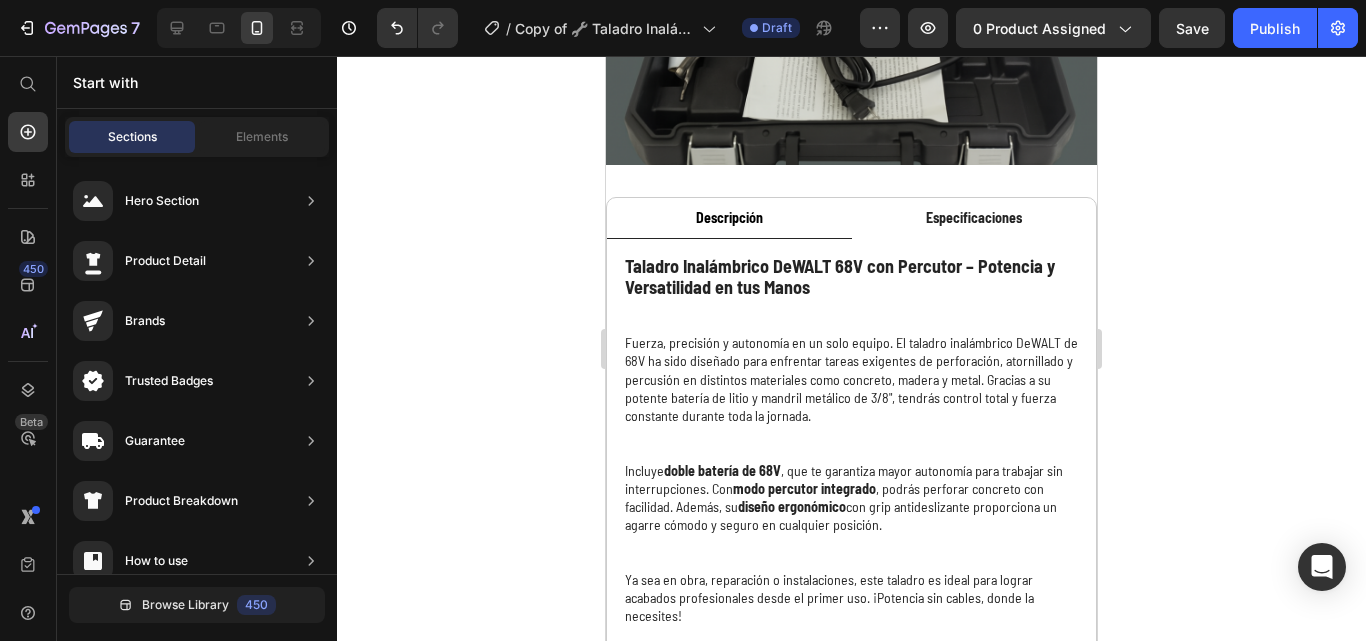 scroll, scrollTop: 2028, scrollLeft: 0, axis: vertical 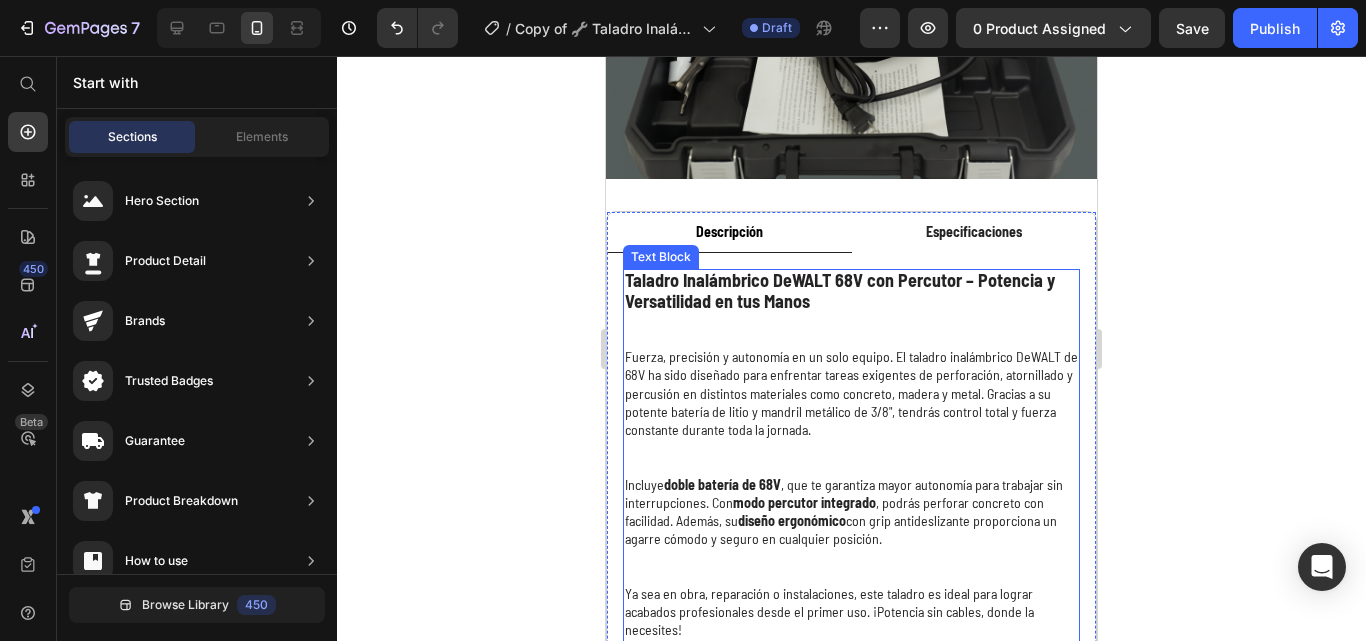 click on "Taladro Inalámbrico DeWALT 68V con Percutor – Potencia y Versatilidad en tus Manos" at bounding box center [840, 290] 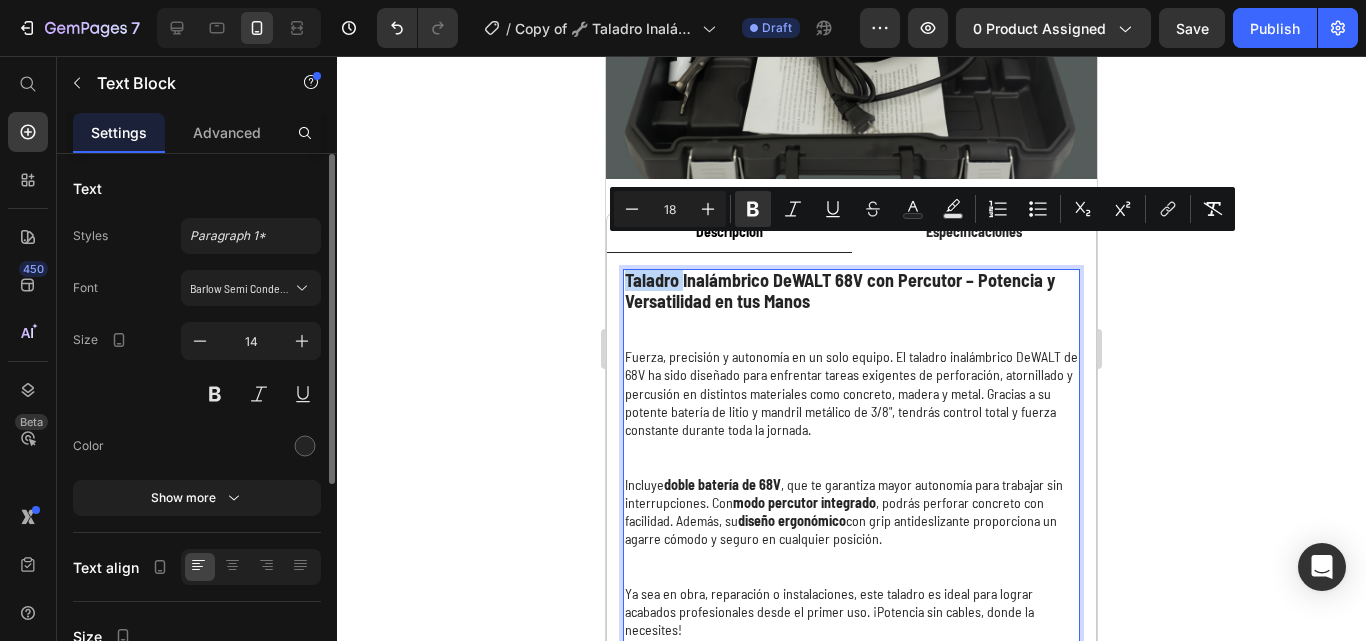 click on "Taladro Inalámbrico DeWALT 68V con Percutor – Potencia y Versatilidad en tus Manos" at bounding box center (840, 290) 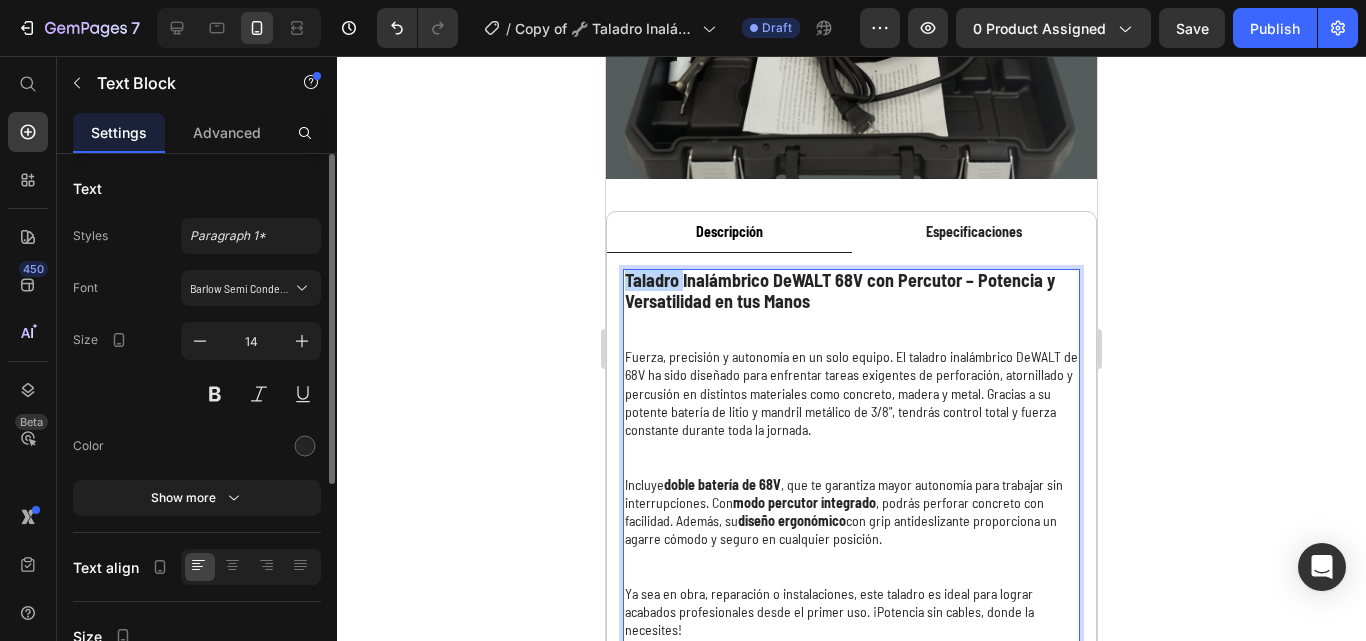 click on "Taladro Inalámbrico DeWALT 68V con Percutor – Potencia y Versatilidad en tus Manos" at bounding box center (840, 290) 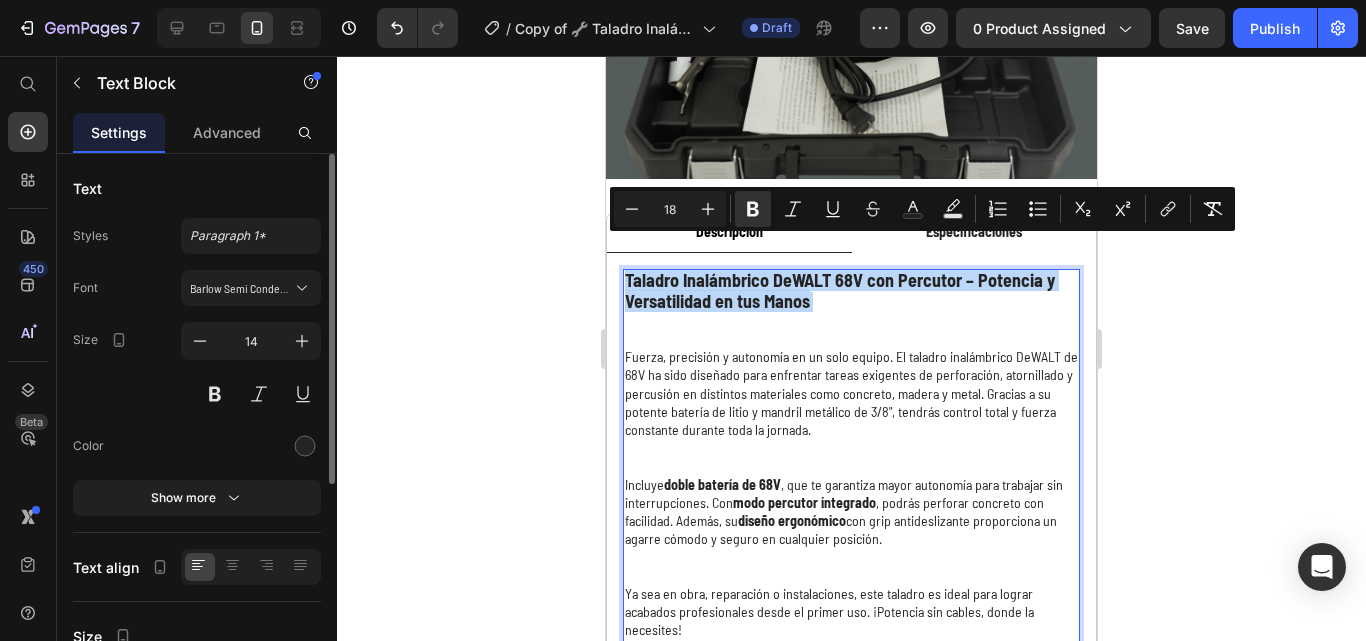 drag, startPoint x: 627, startPoint y: 247, endPoint x: 644, endPoint y: 246, distance: 17.029387 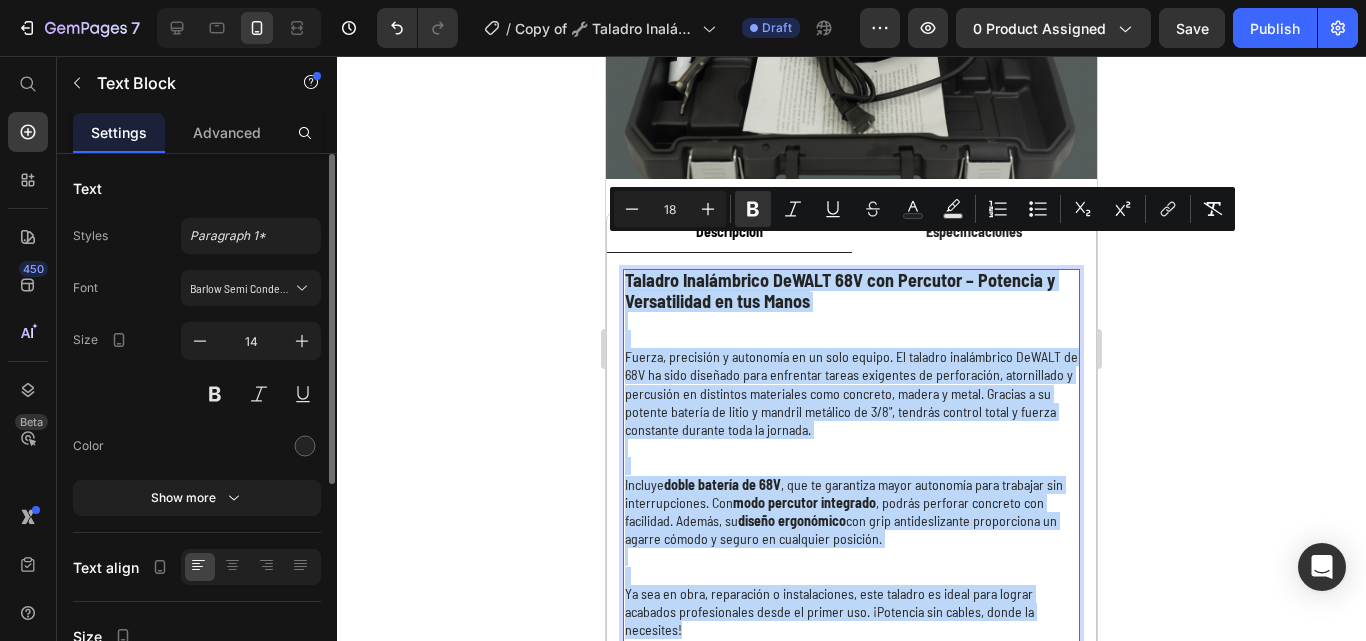 drag, startPoint x: 627, startPoint y: 248, endPoint x: 987, endPoint y: 609, distance: 509.8245 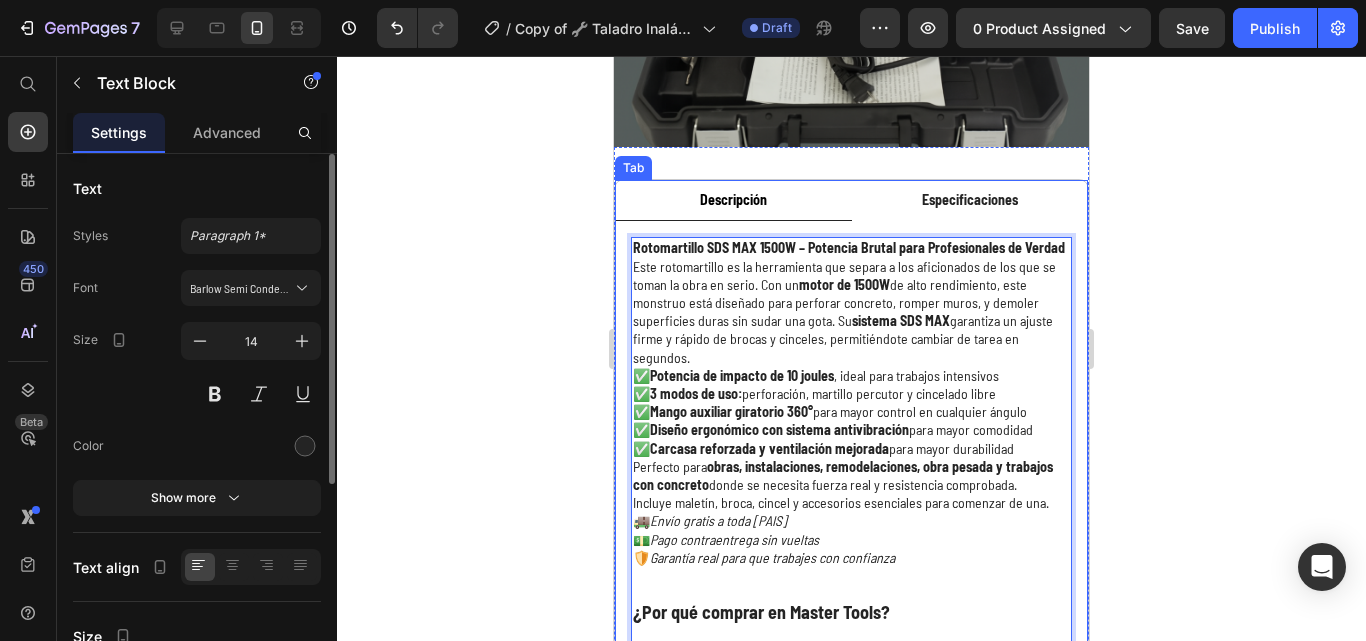 scroll, scrollTop: 1996, scrollLeft: 0, axis: vertical 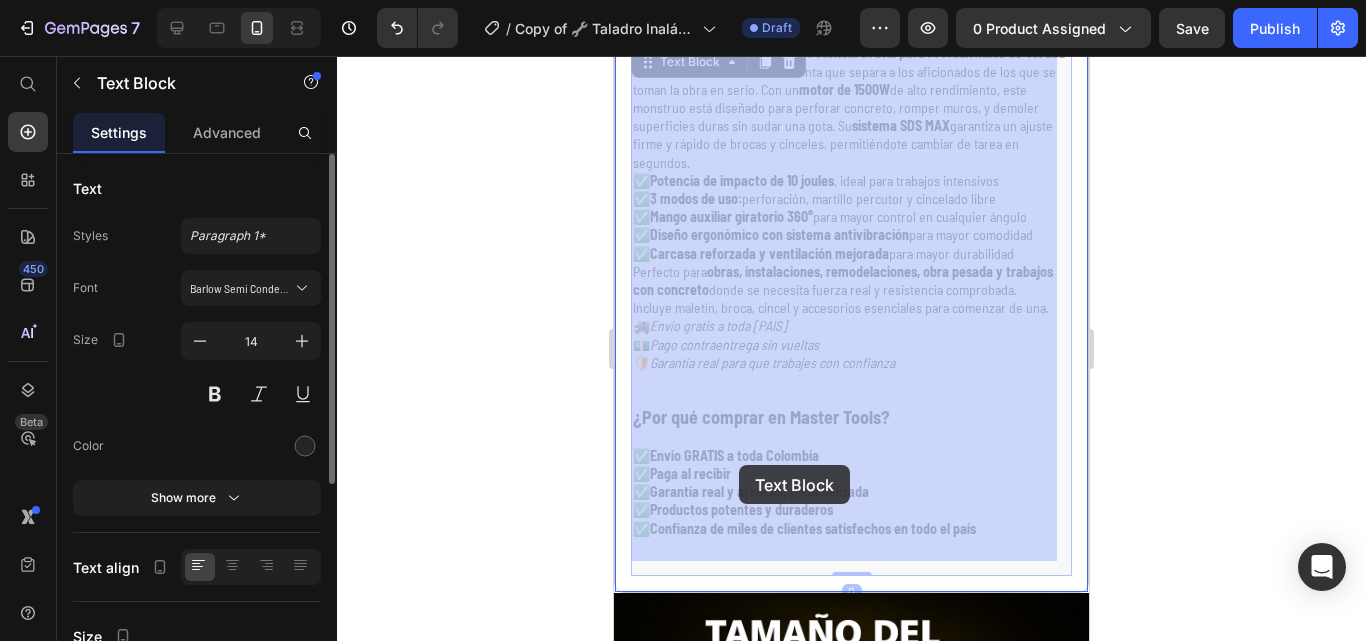 drag, startPoint x: 634, startPoint y: 436, endPoint x: 678, endPoint y: 413, distance: 49.648766 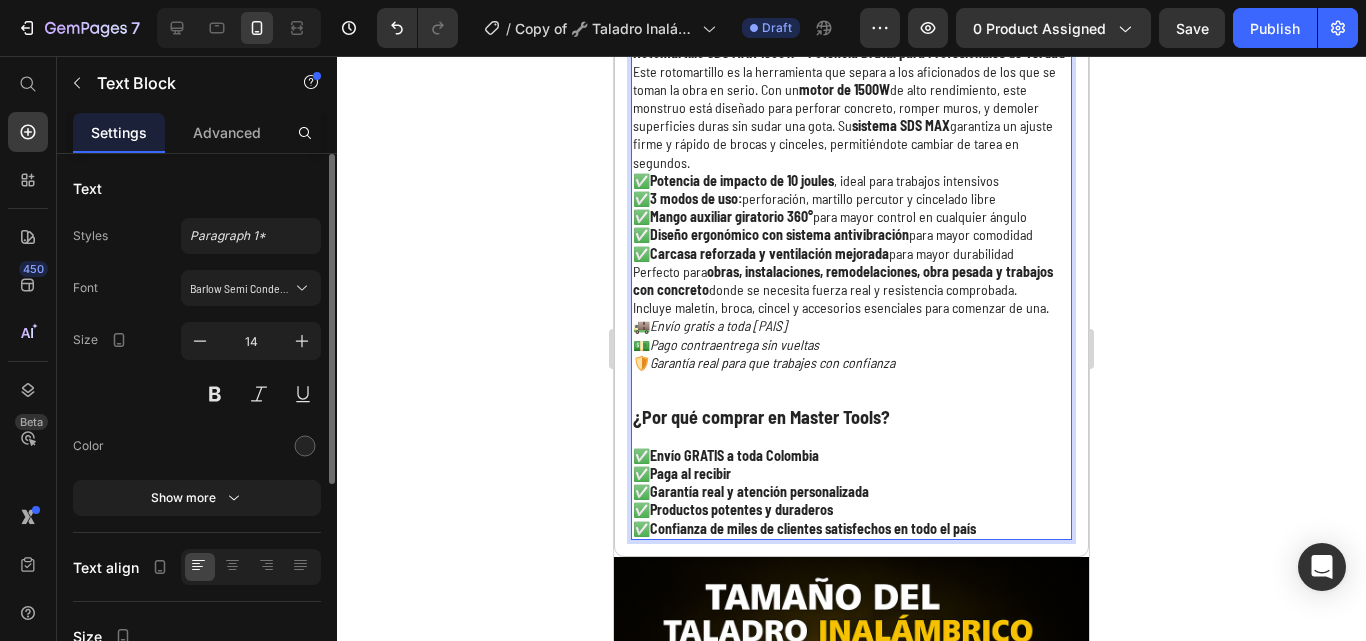 click on "¿Por qué comprar en Master Tools?" at bounding box center (761, 417) 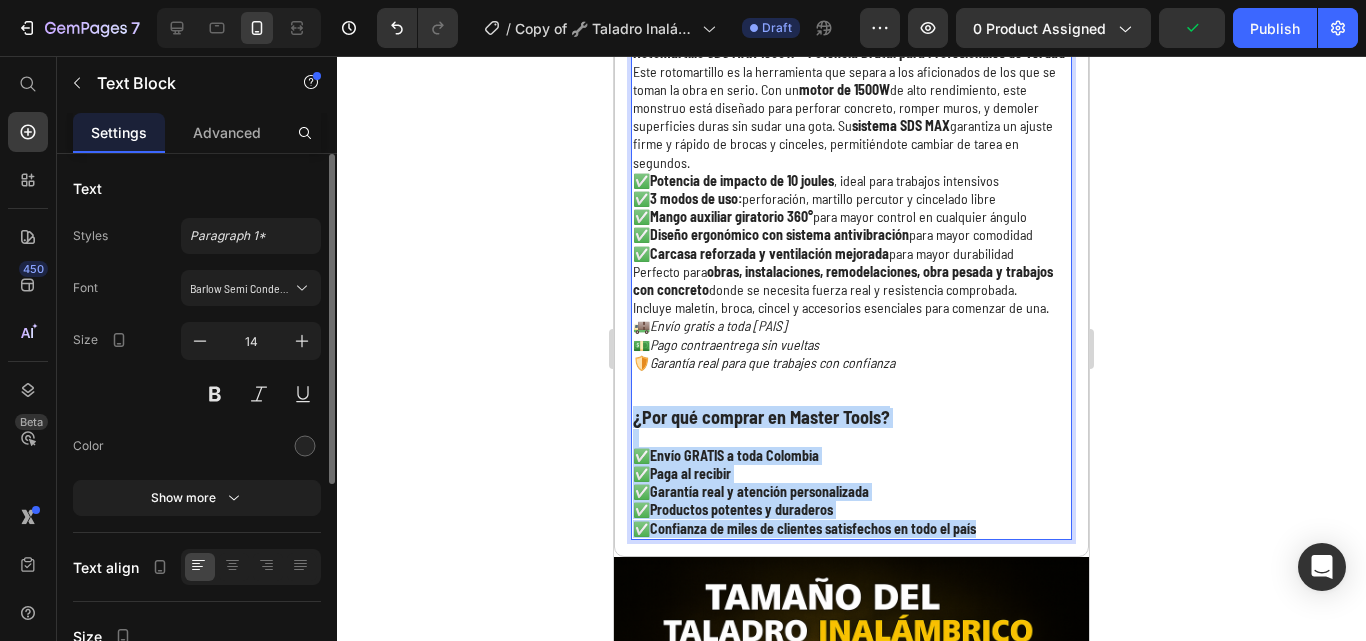drag, startPoint x: 637, startPoint y: 431, endPoint x: 985, endPoint y: 547, distance: 366.82422 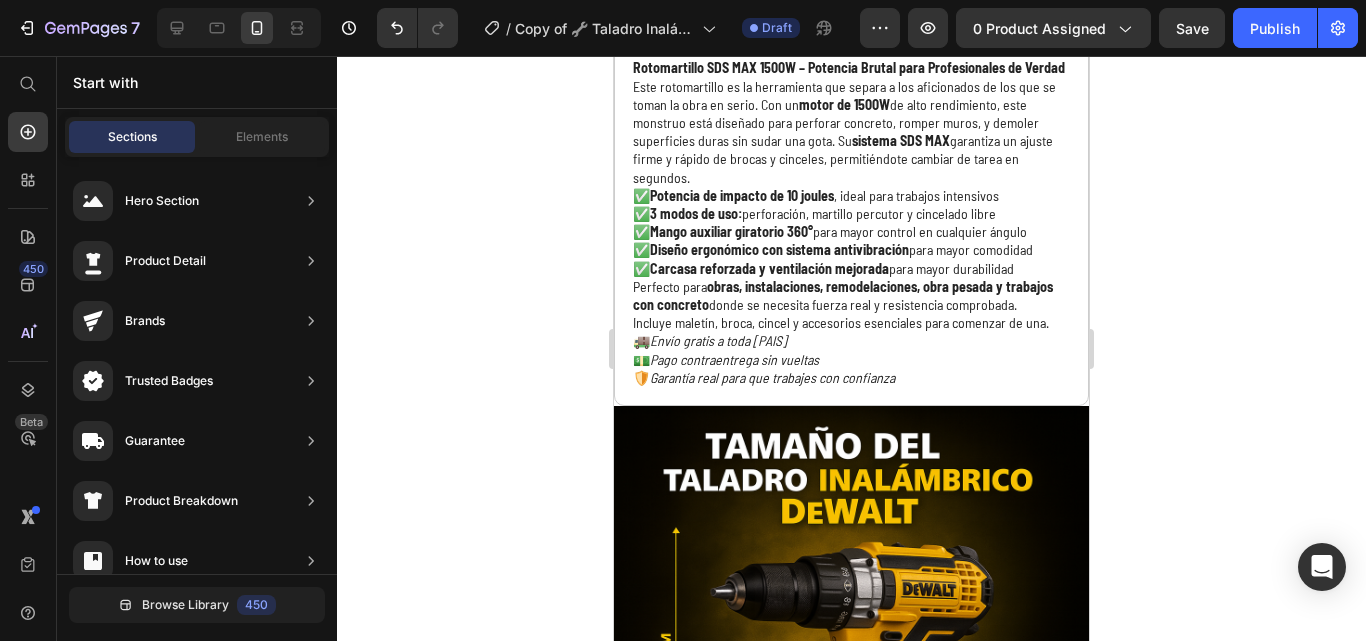 scroll, scrollTop: 1778, scrollLeft: 0, axis: vertical 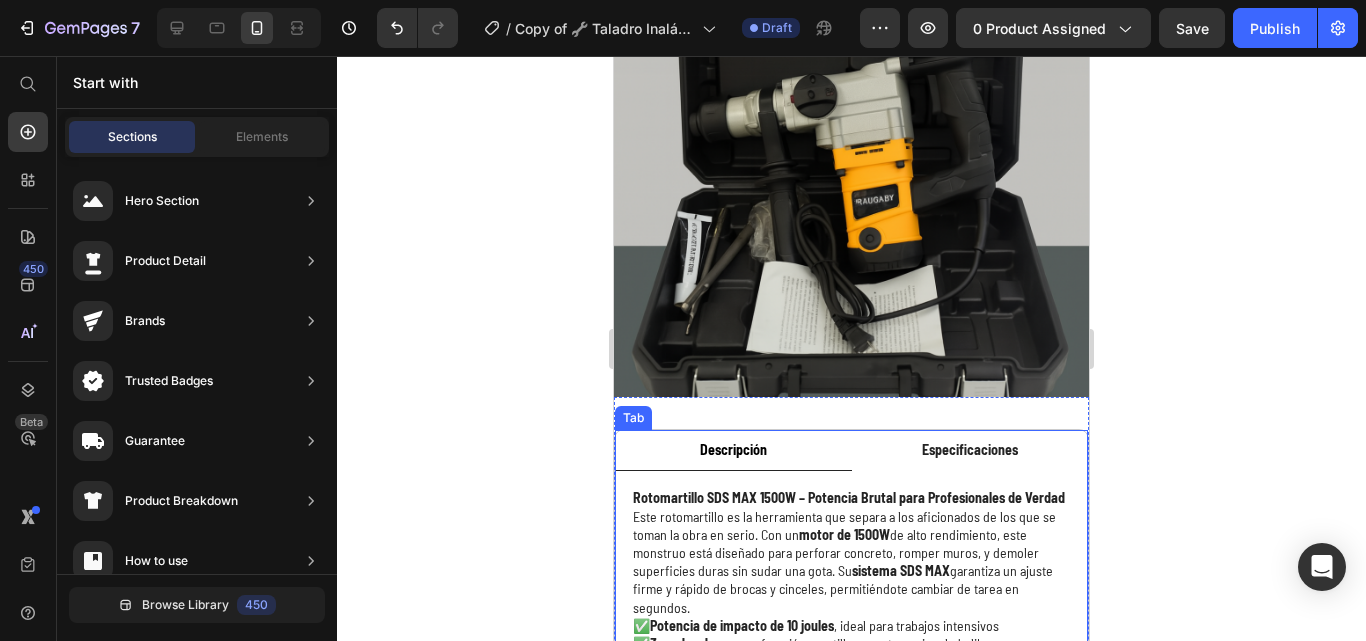 click on "Especificaciones" at bounding box center [970, 449] 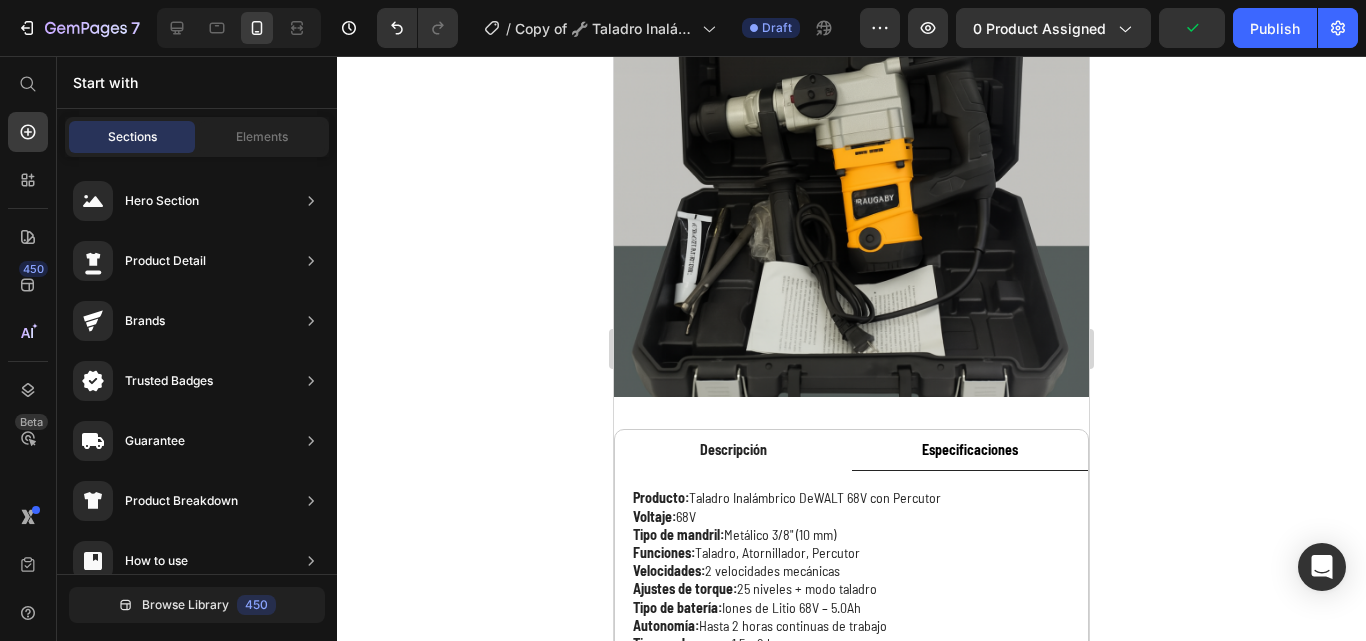 scroll, scrollTop: 1912, scrollLeft: 0, axis: vertical 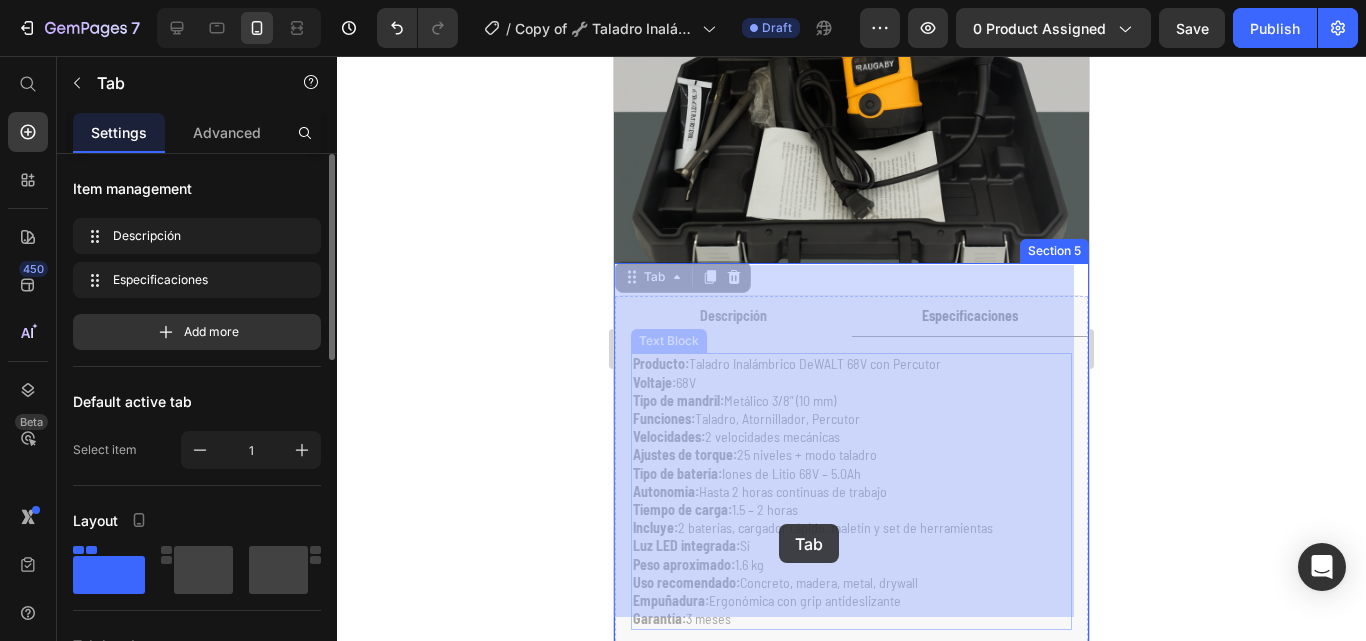 drag, startPoint x: 625, startPoint y: 330, endPoint x: 779, endPoint y: 524, distance: 247.69336 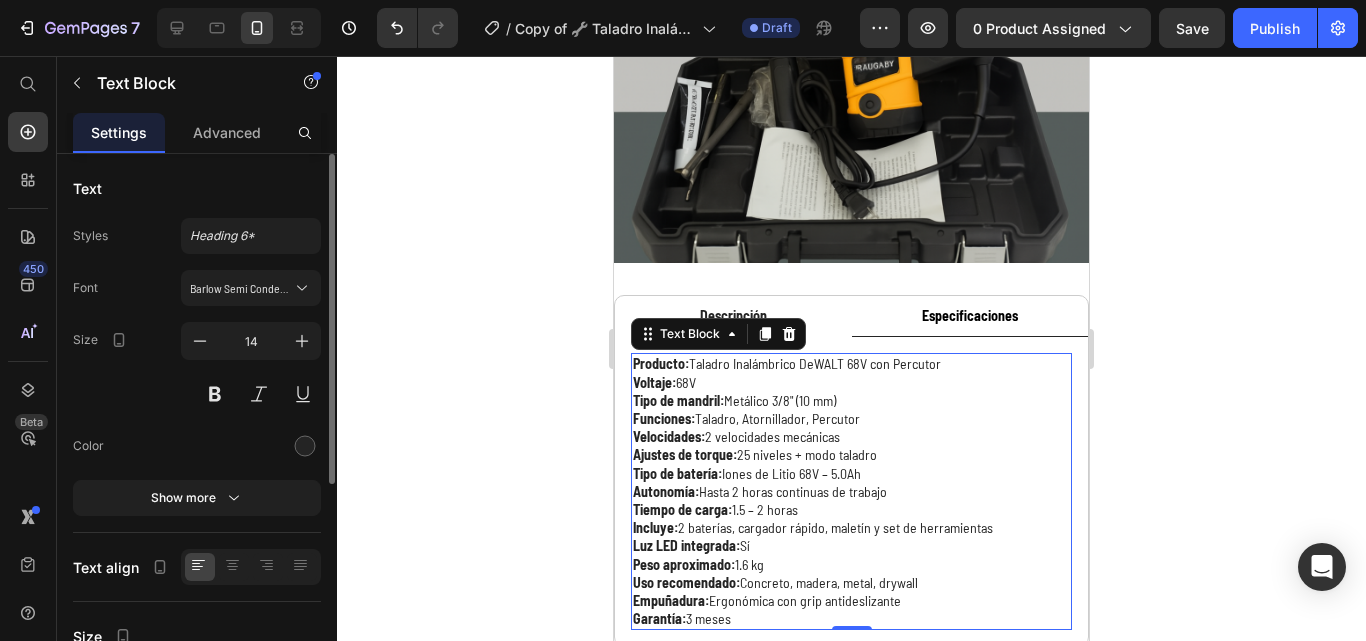 click on "Producto: Taladro Inalámbrico DeWALT 68V con Percutor Voltaje: 68V Tipo de mandril: Metálico 3/8" (10 mm) Funciones: Taladro, Atornillador, Percutor Velocidades: 2 velocidades mecánicas Ajustes de torque: 25 niveles + modo taladro Tipo de batería: Iones de Litio 68V – 5.0Ah Autonomía: Hasta 2 horas continuas de trabajo Tiempo de carga: 1.5 – 2 horas Incluye: 2 baterías, cargador rápido, maletín y set de herramientas Luz LED integrada: Sí Peso aproximado: 1.6 kg Uso recomendado: Concreto, madera, metal, drywall Empuñadura: Ergonómica con grip antideslizante Garantía: 3 meses" at bounding box center [851, 491] 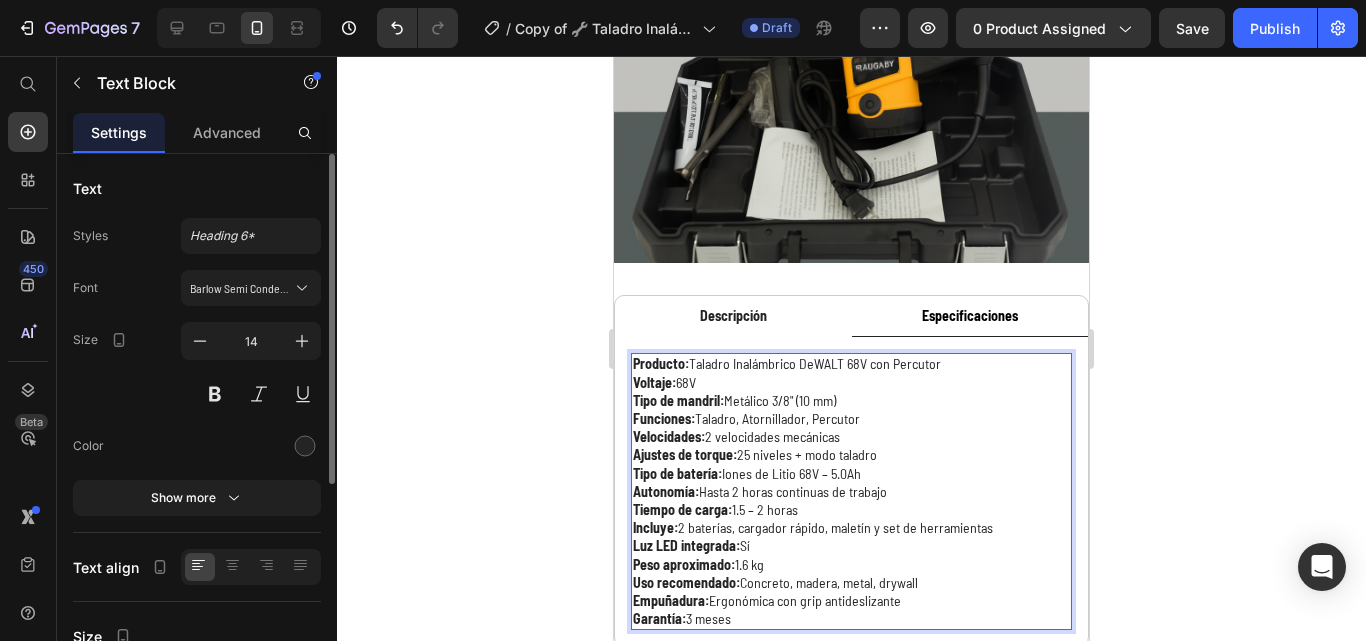 click on "Producto: Taladro Inalámbrico DeWALT 68V con Percutor Voltaje: 68V Tipo de mandril: Metálico 3/8" (10 mm) Funciones: Taladro, Atornillador, Percutor Velocidades: 2 velocidades mecánicas Ajustes de torque: 25 niveles + modo taladro Tipo de batería: Iones de Litio 68V – 5.0Ah Autonomía: Hasta 2 horas continuas de trabajo Tiempo de carga: 1.5 – 2 horas Incluye: 2 baterías, cargador rápido, maletín y set de herramientas Luz LED integrada: Sí Peso aproximado: 1.6 kg Uso recomendado: Concreto, madera, metal, drywall Empuñadura: Ergonómica con grip antideslizante Garantía: 3 meses" at bounding box center [851, 491] 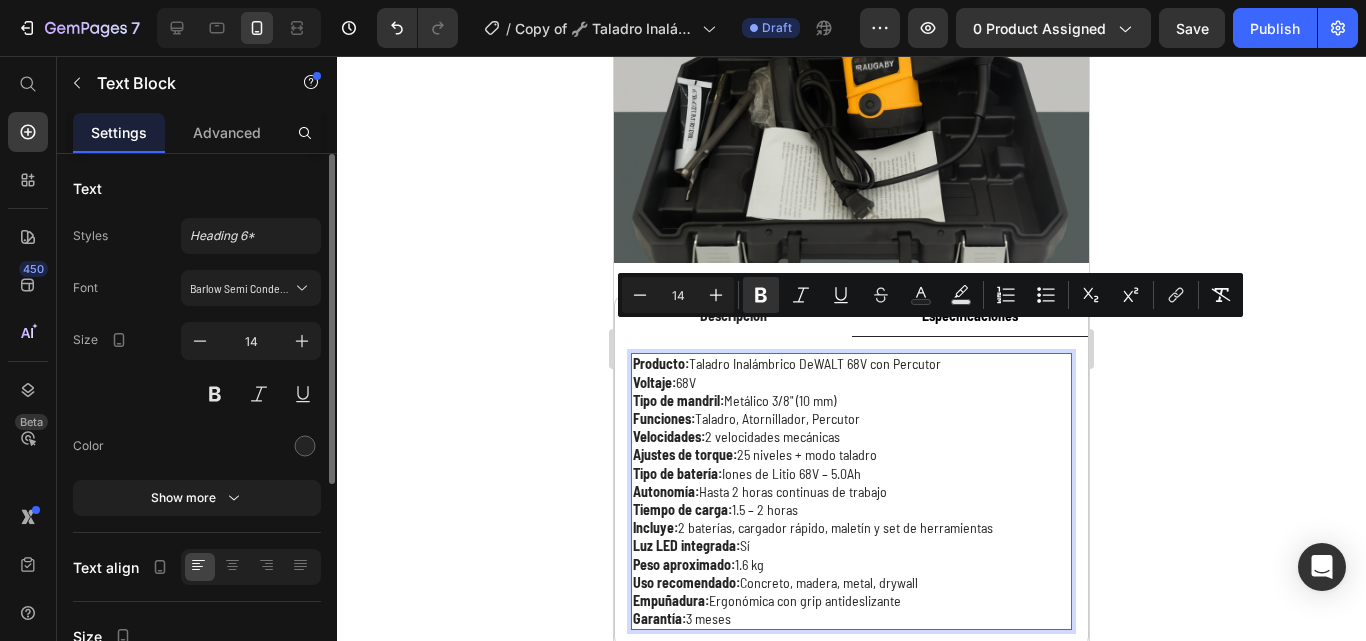copy on "Producto: Taladro Inalámbrico DeWALT 68V con Percutor Voltaje: 68V Tipo de mandril: Metálico 3/8" (10 mm) Funciones: Taladro, Atornillador, Percutor Velocidades: 2 velocidades mecánicas Ajustes de torque: 25 niveles + modo taladro Tipo de batería: Iones de Litio 68V – 5.0Ah Autonomía: Hasta 2 horas continuas de trabajo Tiempo de carga: 1.5 – 2 horas Incluye: 2 baterías, cargador rápido, maletín y set de herramientas Luz LED integrada: Sí Peso aproximado: 1.6 kg Uso recomendado: Concreto, madera, metal, drywall Empuñadura: Ergonómica con grip antideslizante Garantía: 3 meses" 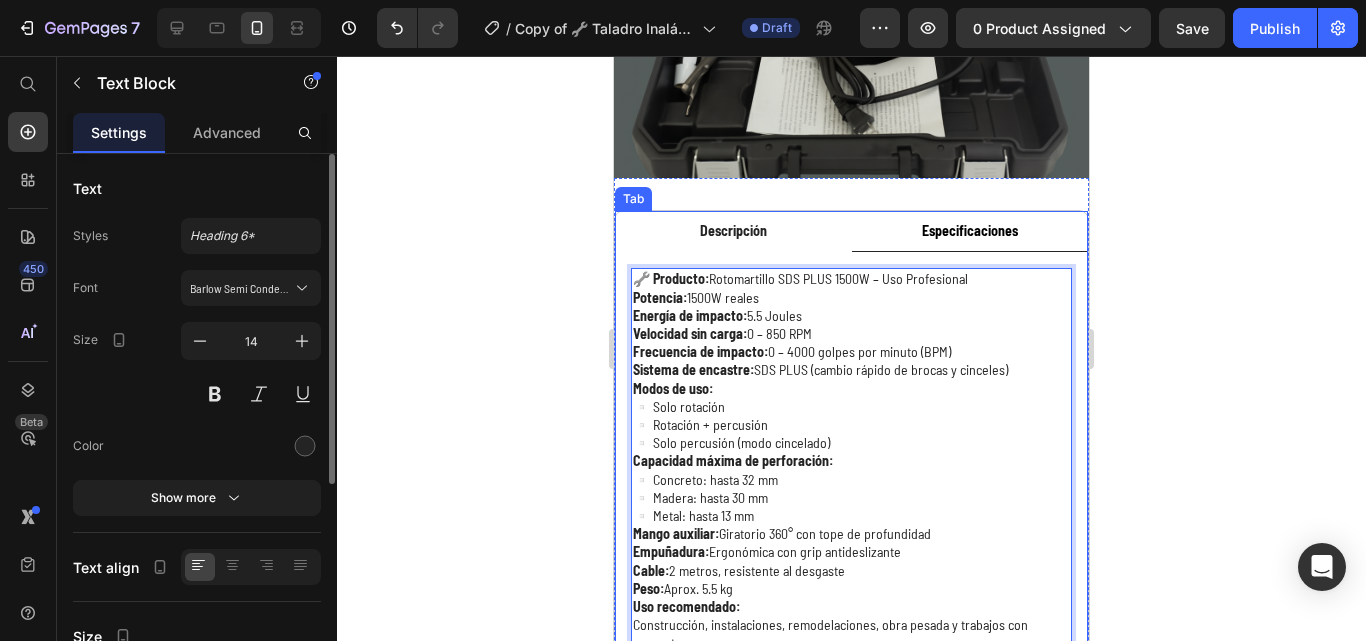 scroll, scrollTop: 85, scrollLeft: 0, axis: vertical 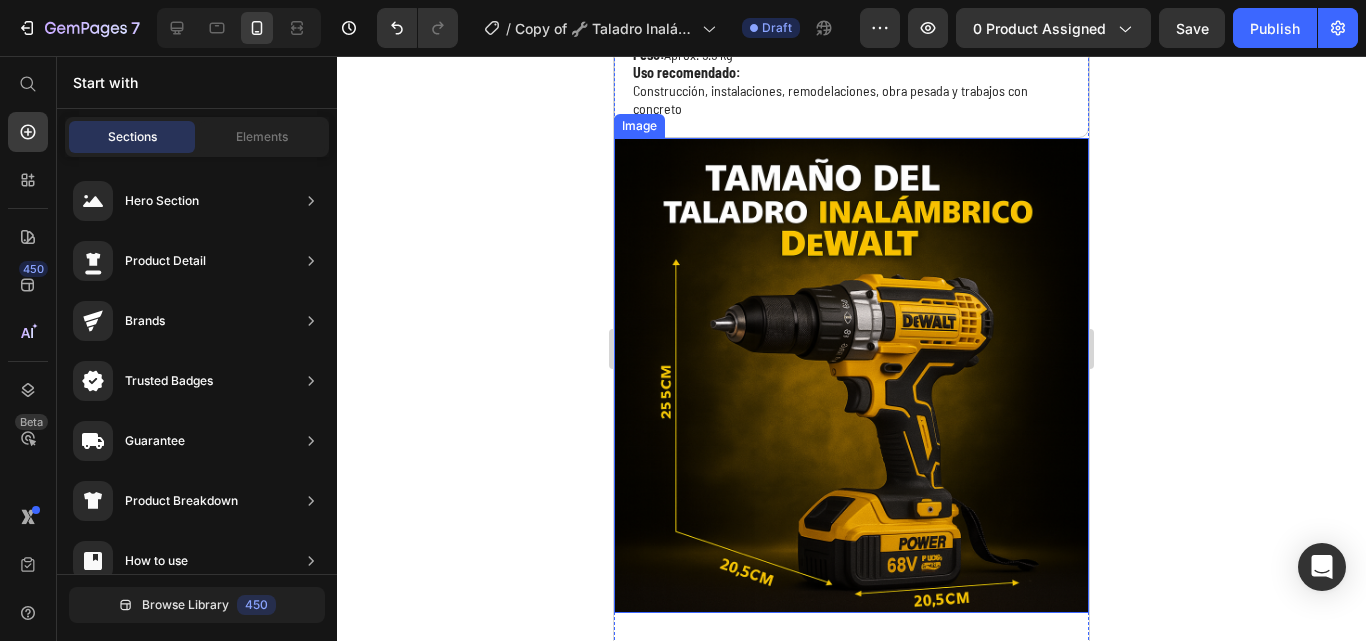 click at bounding box center [851, 375] 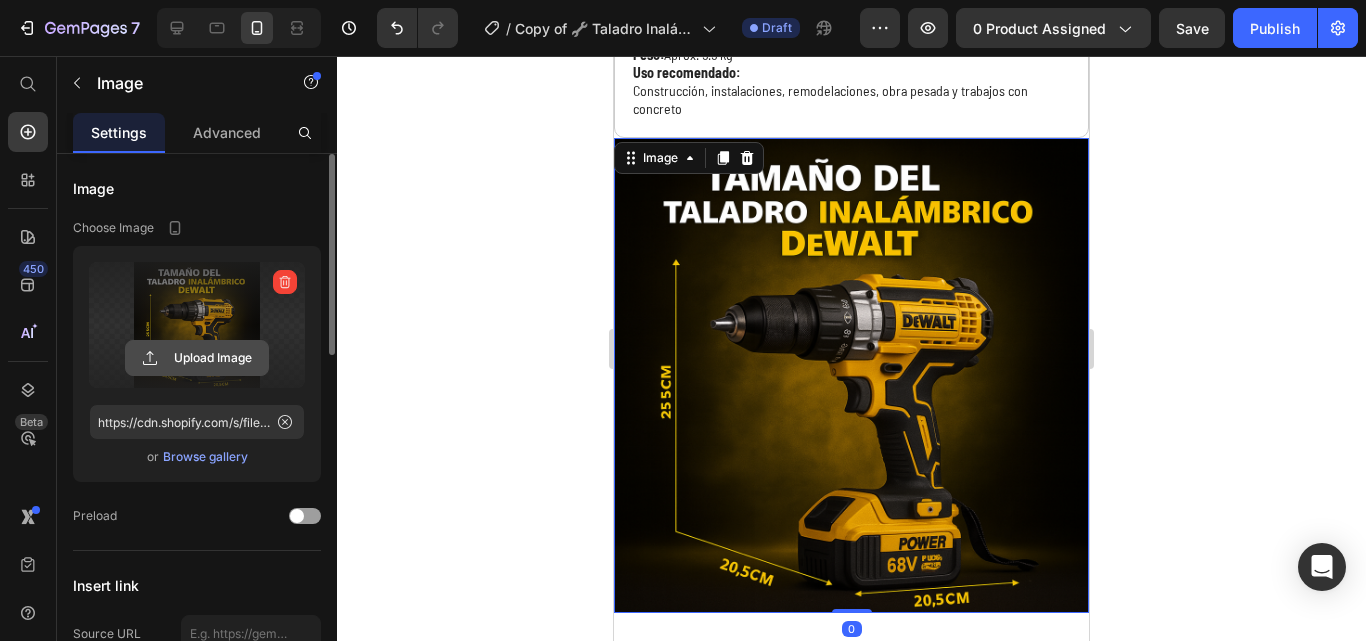 click 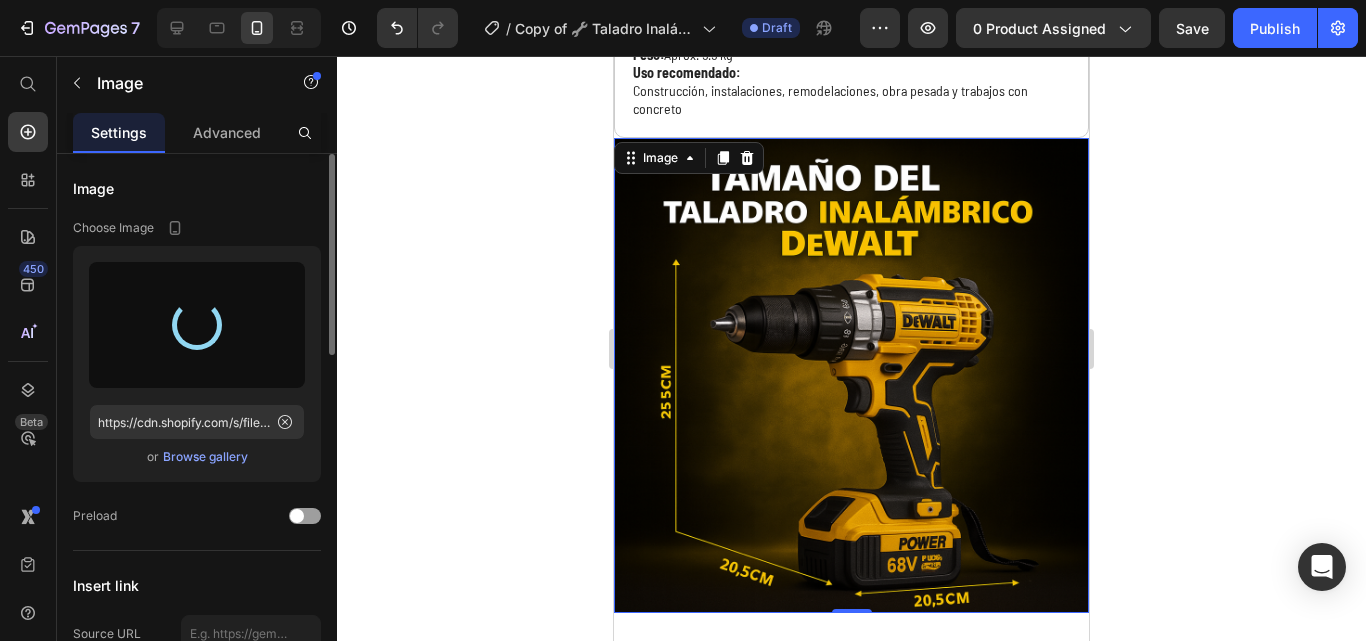 type on "https://cdn.shopify.com/s/files/1/0630/8554/3475/files/gempages_544408532292731882-aad8d60b-0b2f-46fc-a3b5-1d5d906650d6.png" 